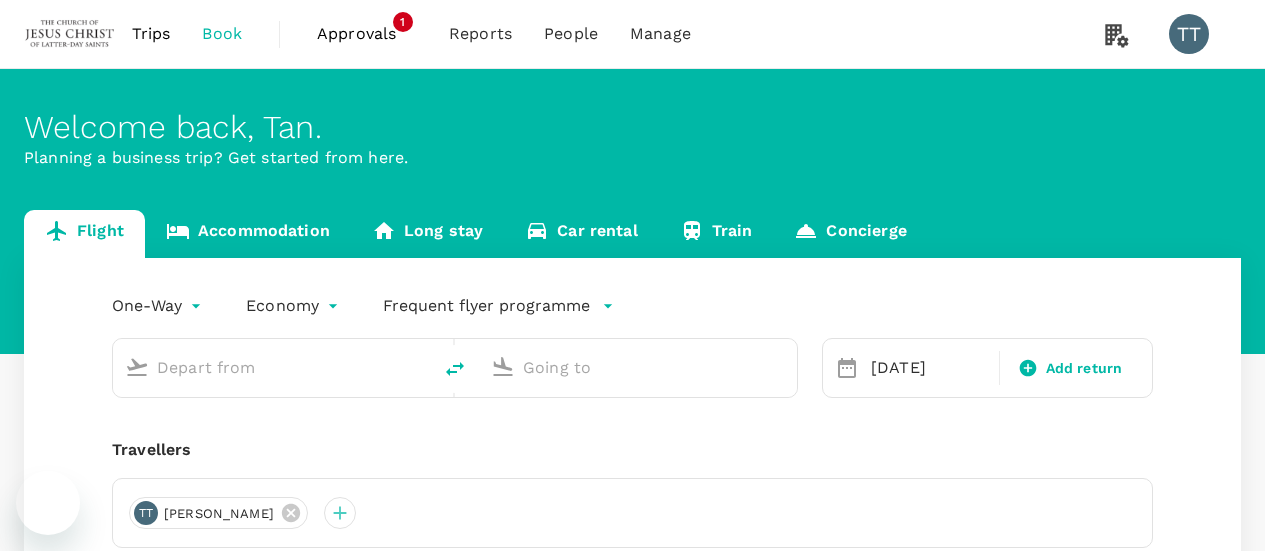 scroll, scrollTop: 0, scrollLeft: 0, axis: both 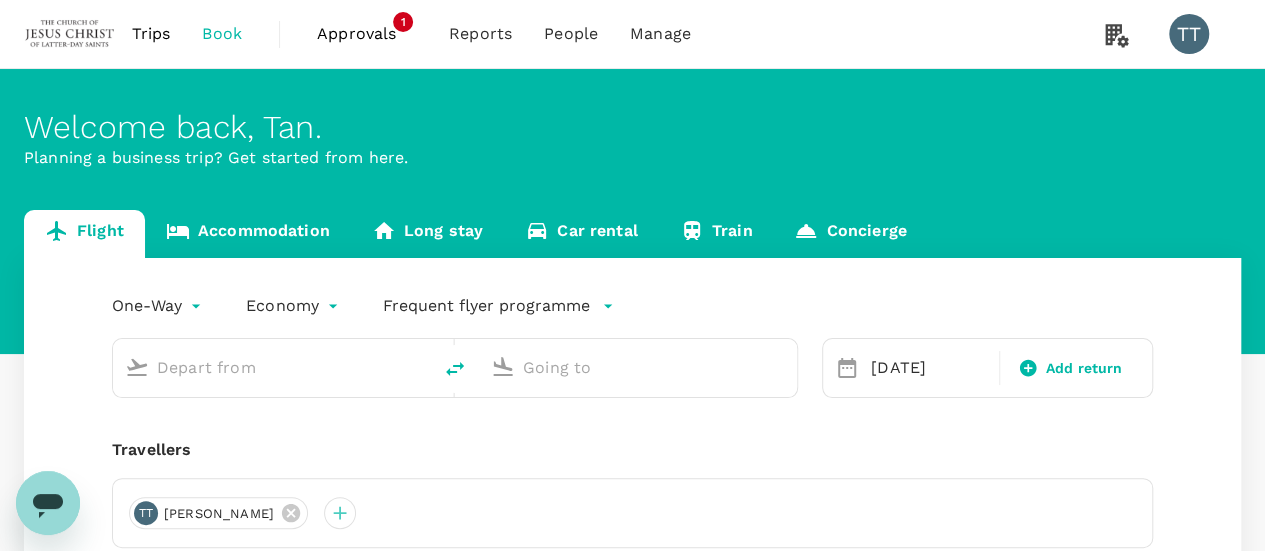 type on "Kuala Lumpur Intl ([GEOGRAPHIC_DATA])" 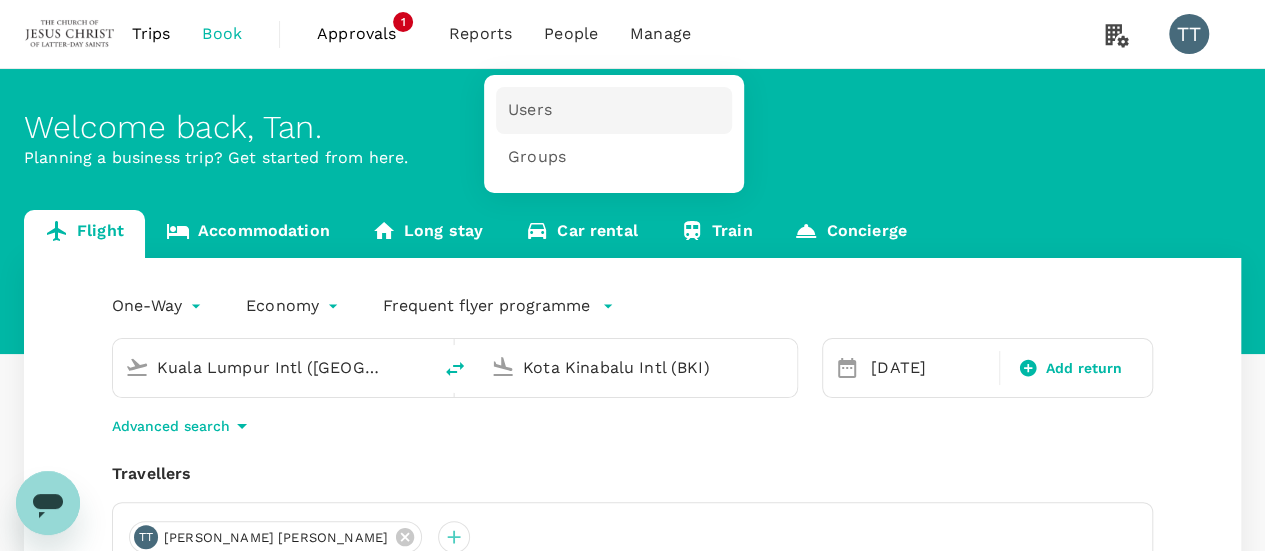 click on "Users" at bounding box center (614, 110) 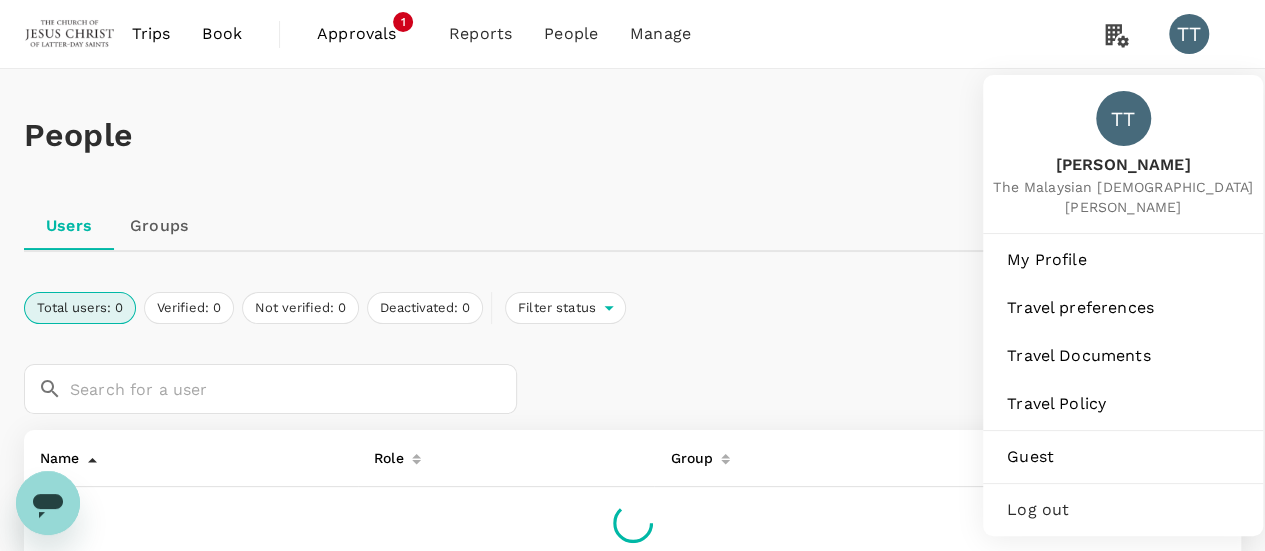 click on "TT" at bounding box center (1189, 34) 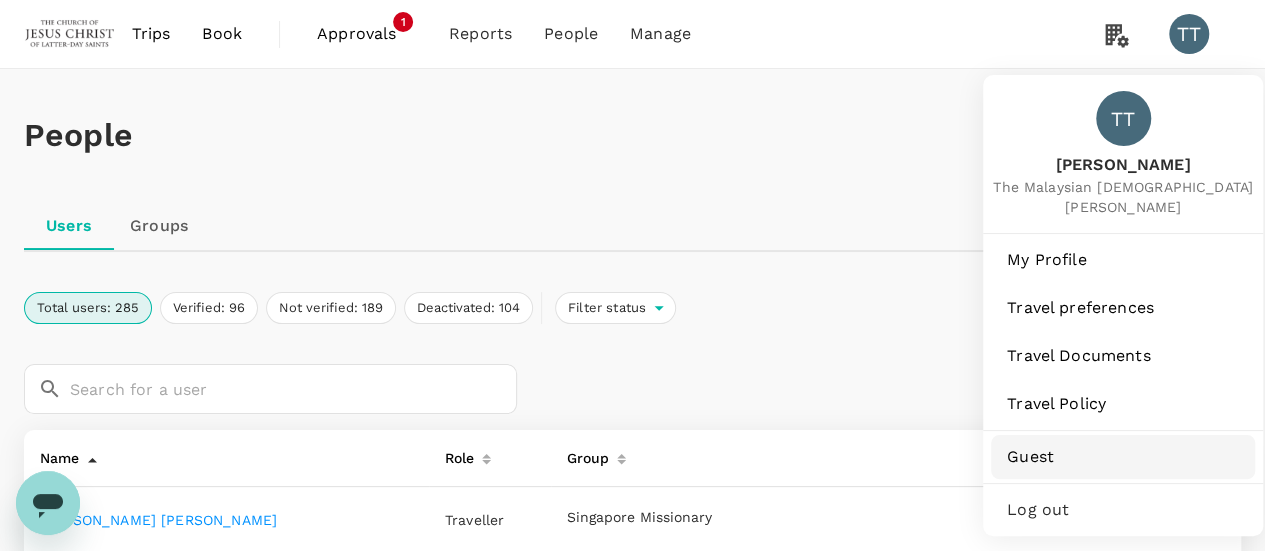 click on "Guest" at bounding box center (1123, 457) 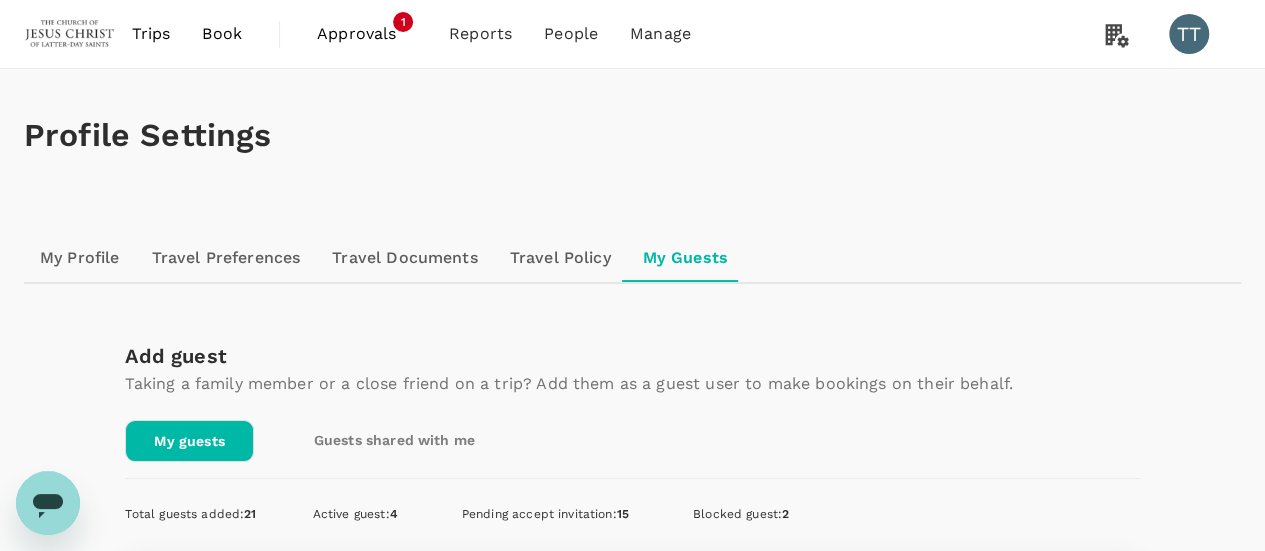 scroll, scrollTop: 291, scrollLeft: 0, axis: vertical 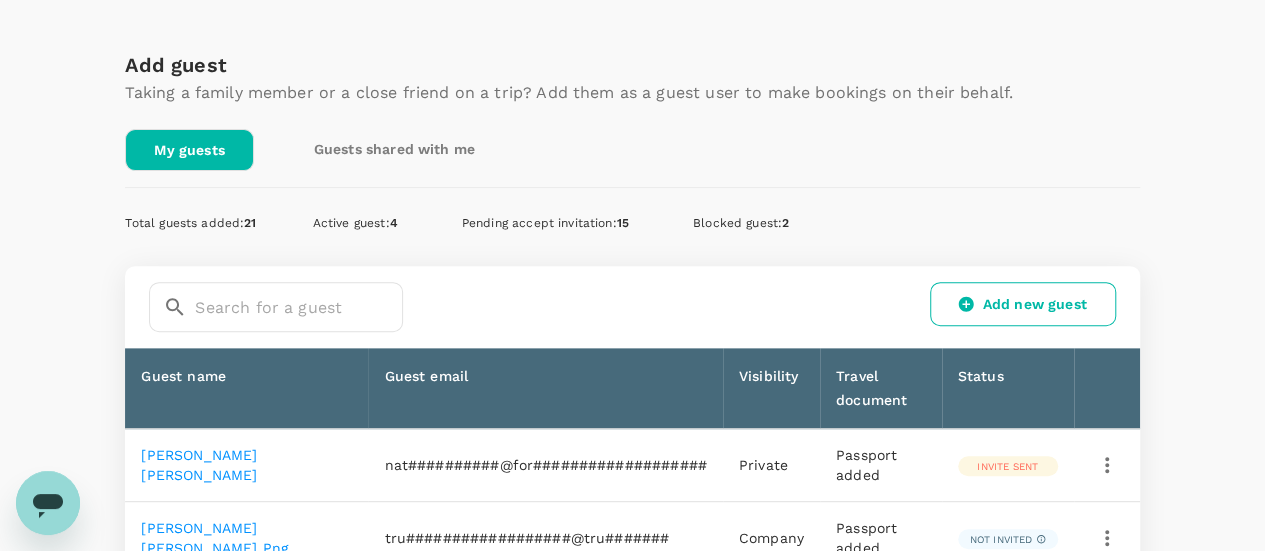 click 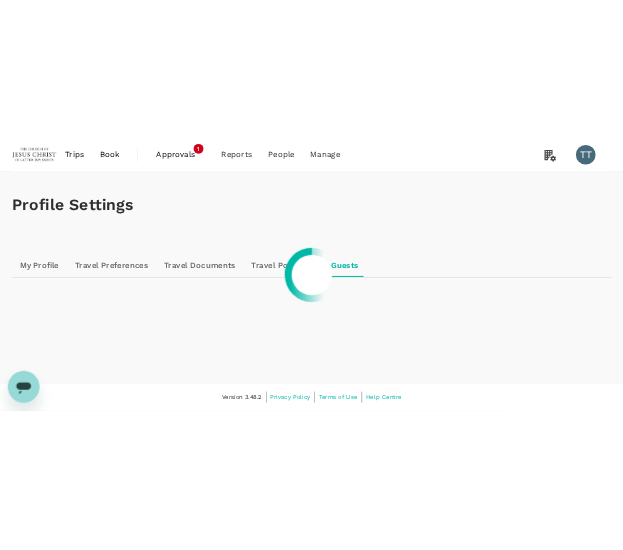 scroll, scrollTop: 0, scrollLeft: 0, axis: both 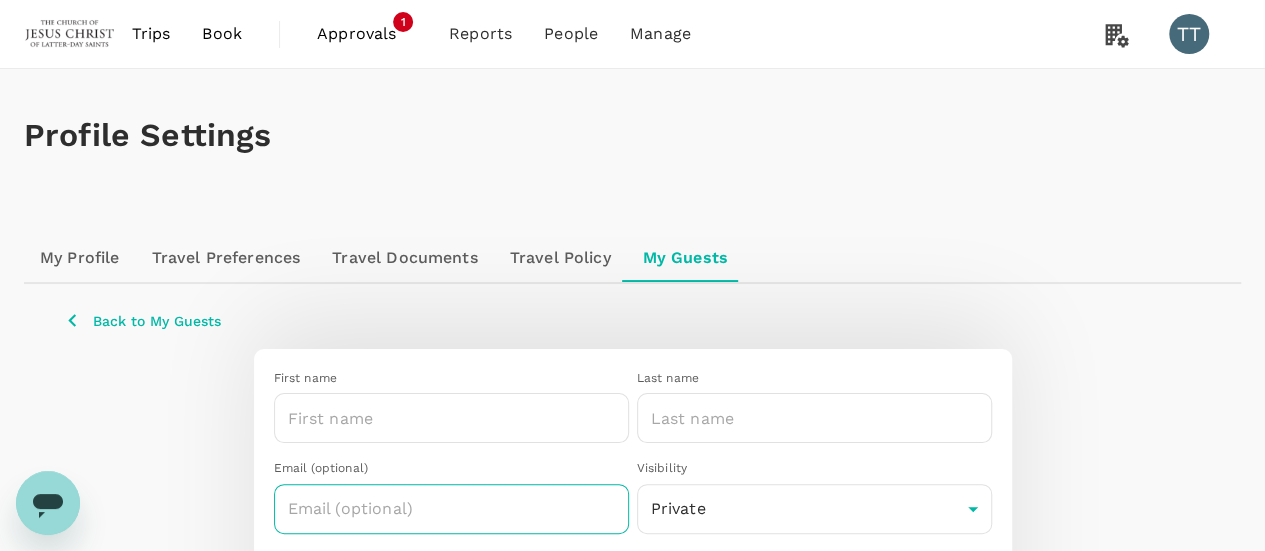 click at bounding box center [451, 509] 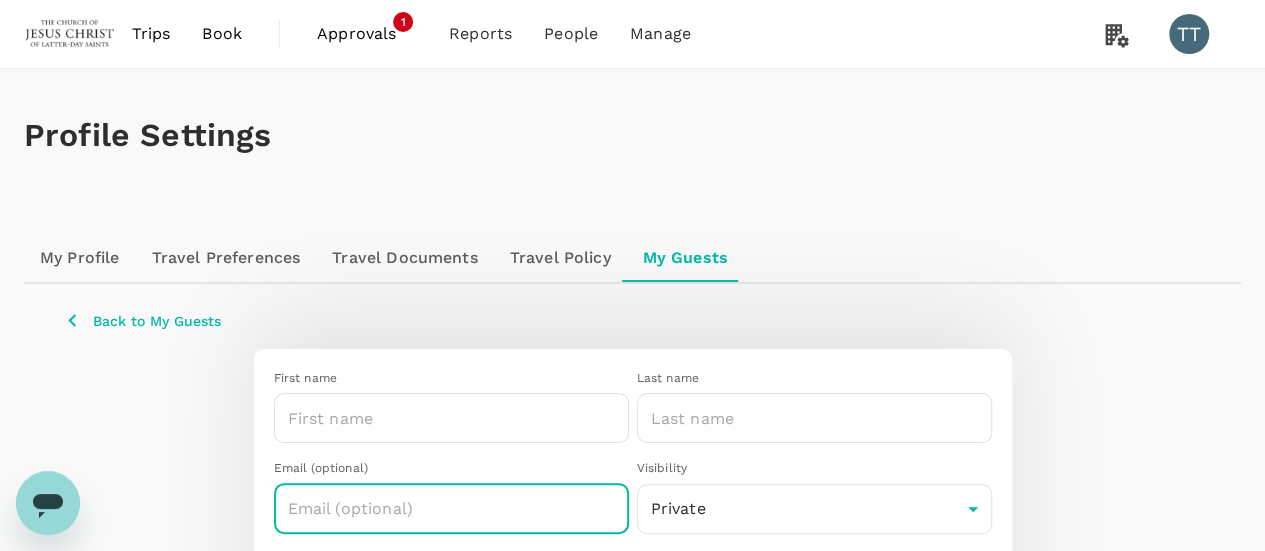 paste on "[PERSON_NAME][EMAIL_ADDRESS][DOMAIN_NAME]" 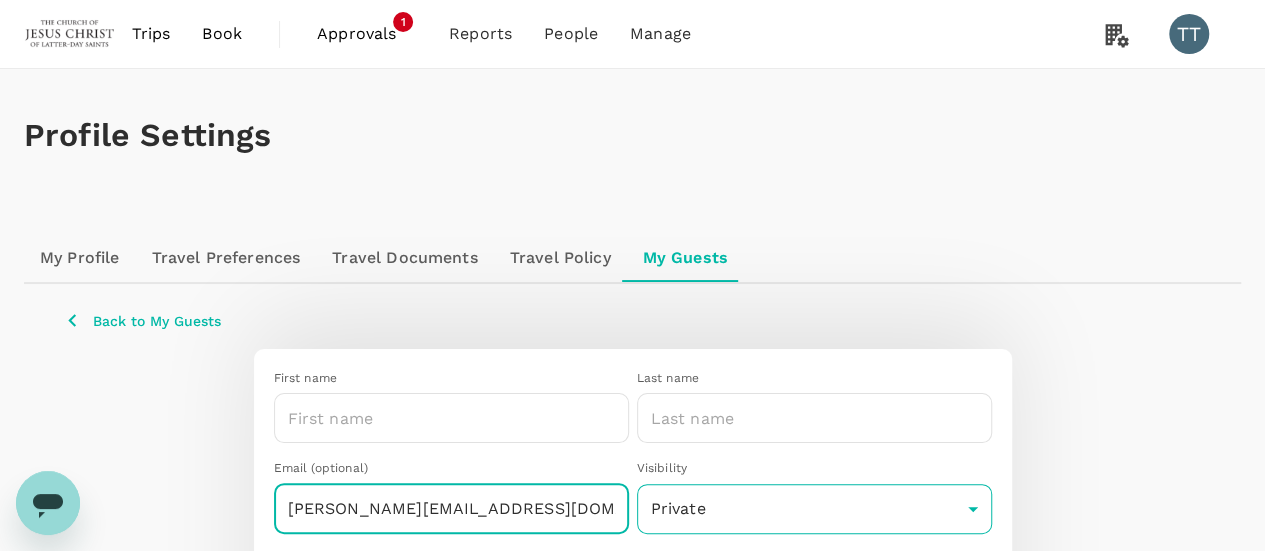 type on "[PERSON_NAME][EMAIL_ADDRESS][DOMAIN_NAME]" 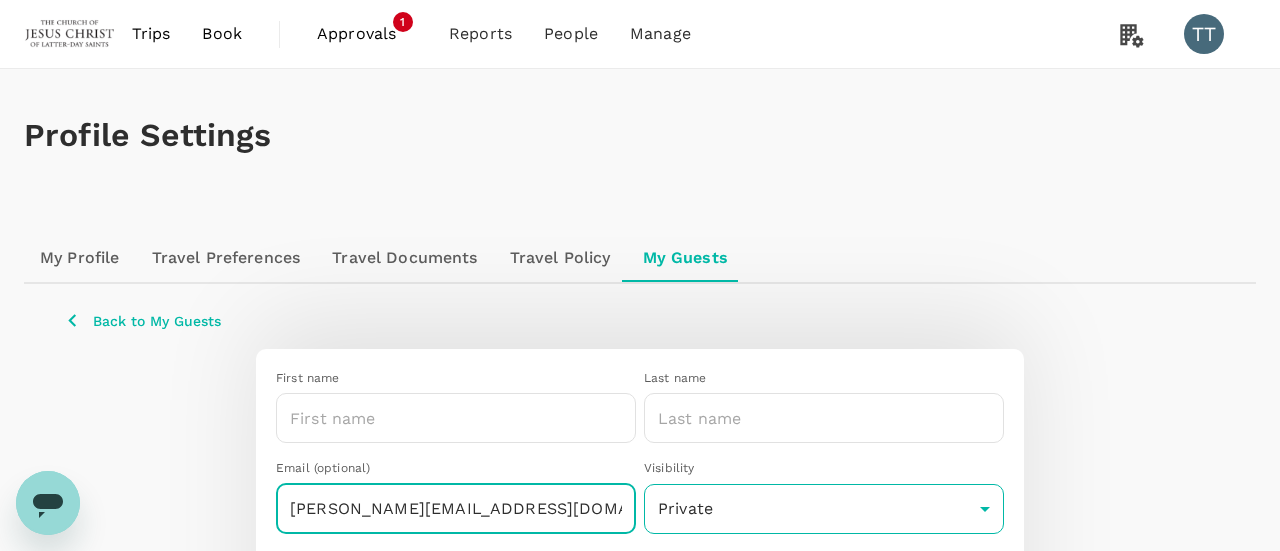 click on "Trips Book Approvals 1 Reports People Manage TT Profile Settings My Profile Travel Preferences Travel Documents Travel Policy My Guests Back to My Guests First name ​ Last name ​ Email (optional) sylvester.sokupit@missionary.org ​ Visibility Private private ​ Send invitation email Add new guest Version 3.48.2 Privacy Policy Terms of Use Help Centre" at bounding box center [640, 393] 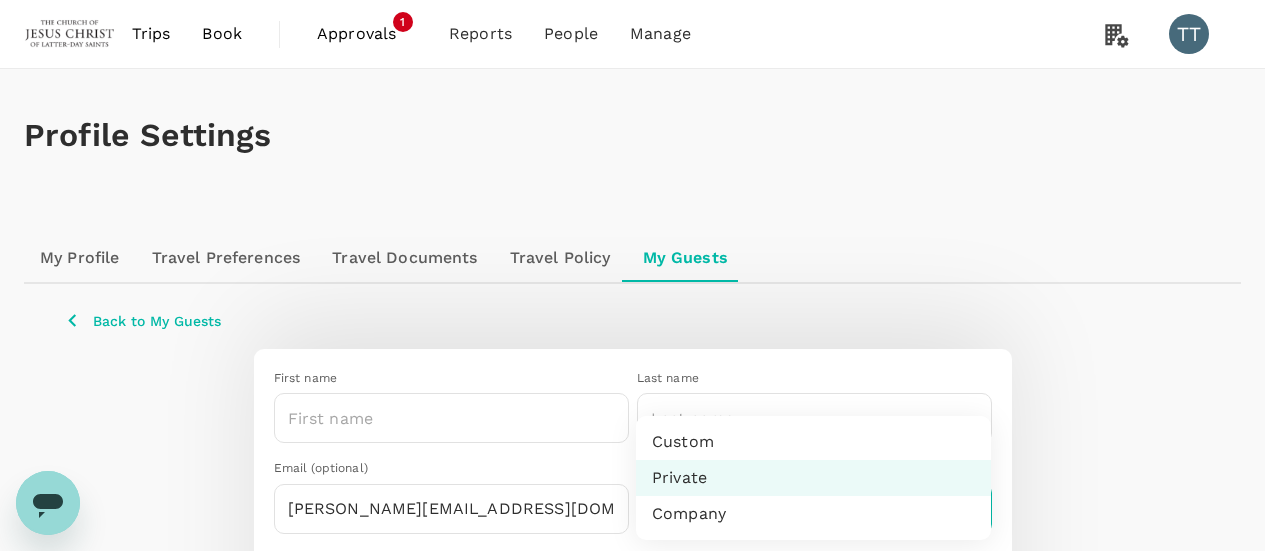 click on "Company" at bounding box center [813, 514] 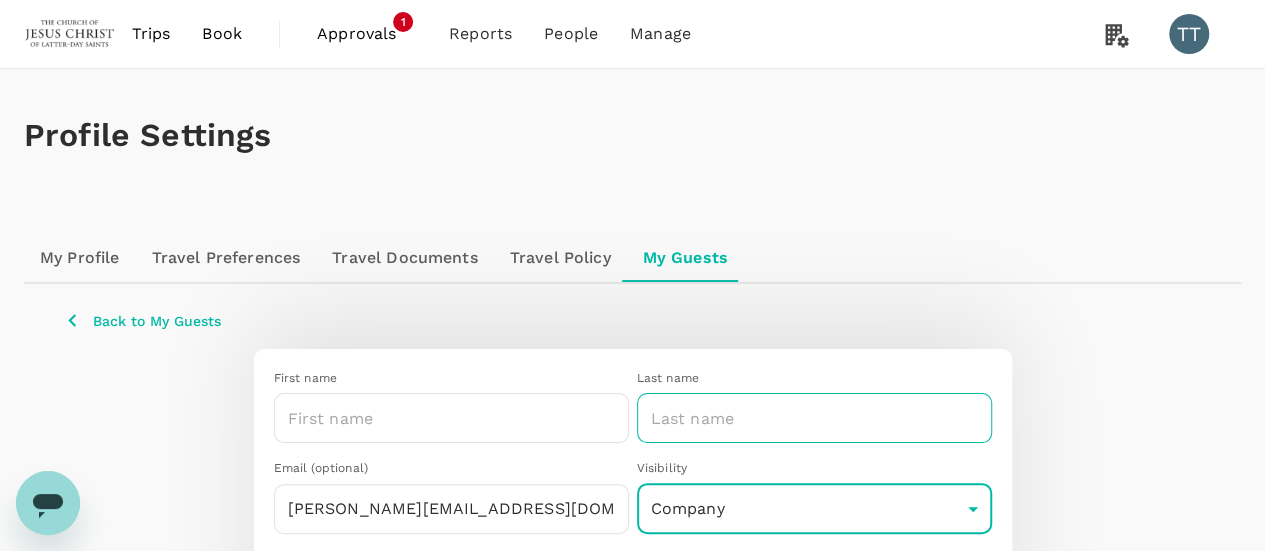 click at bounding box center (814, 418) 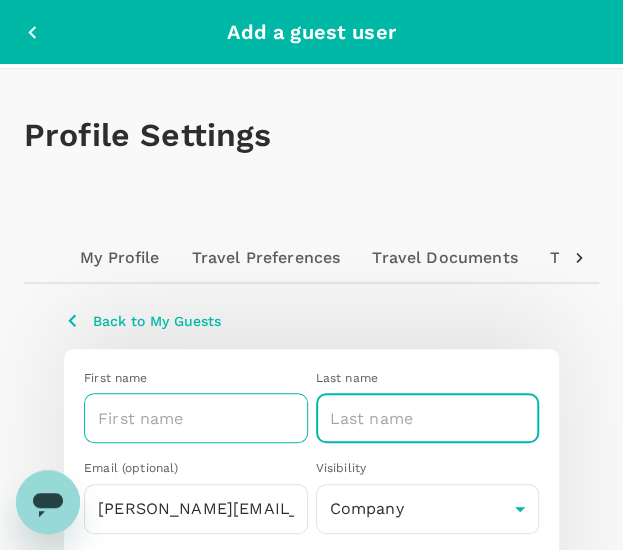 click at bounding box center [196, 418] 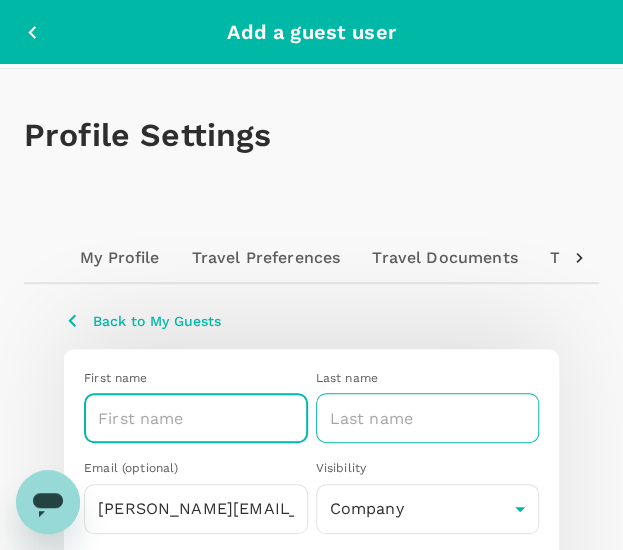 click at bounding box center [428, 418] 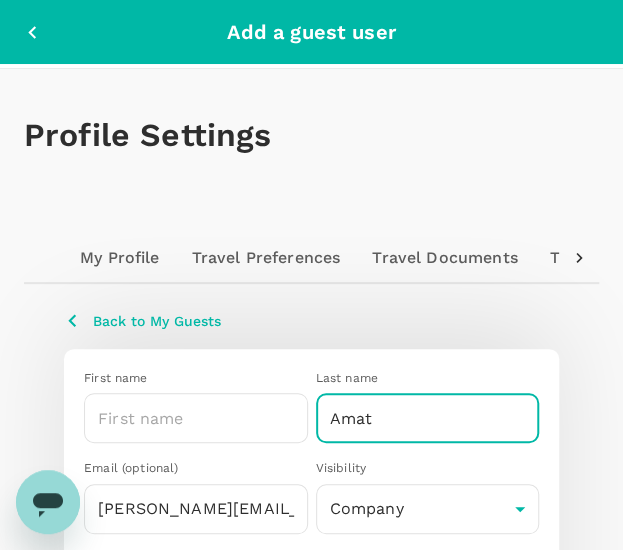 type on "Amat" 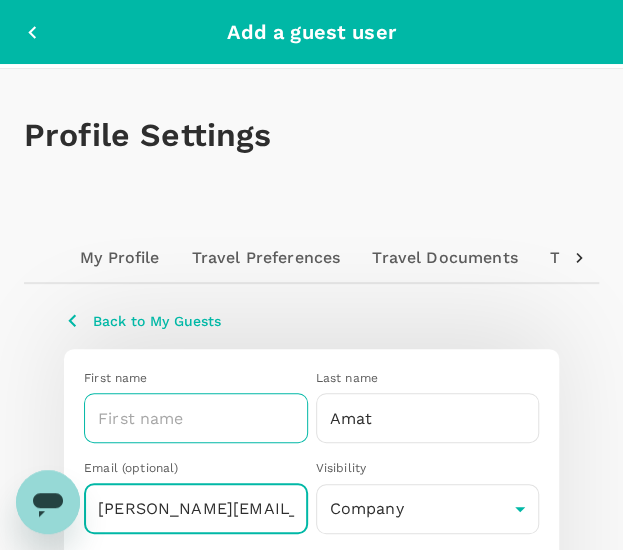 click at bounding box center (196, 418) 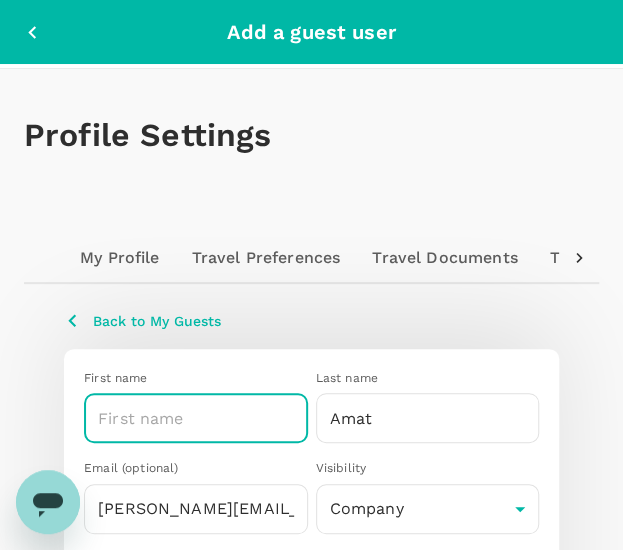 click at bounding box center (196, 418) 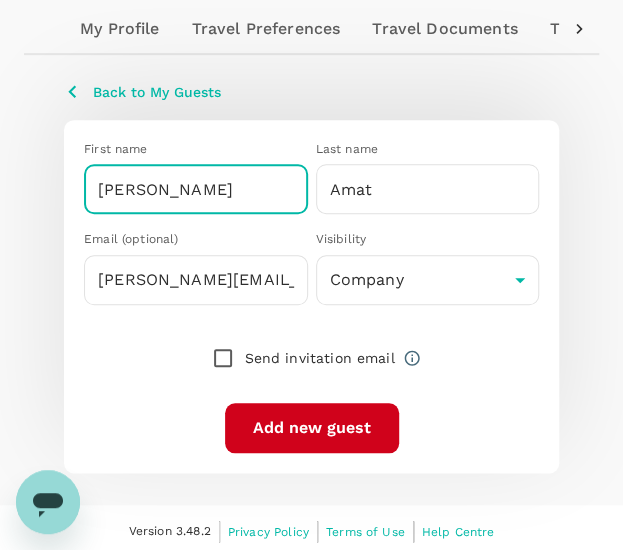 scroll, scrollTop: 236, scrollLeft: 0, axis: vertical 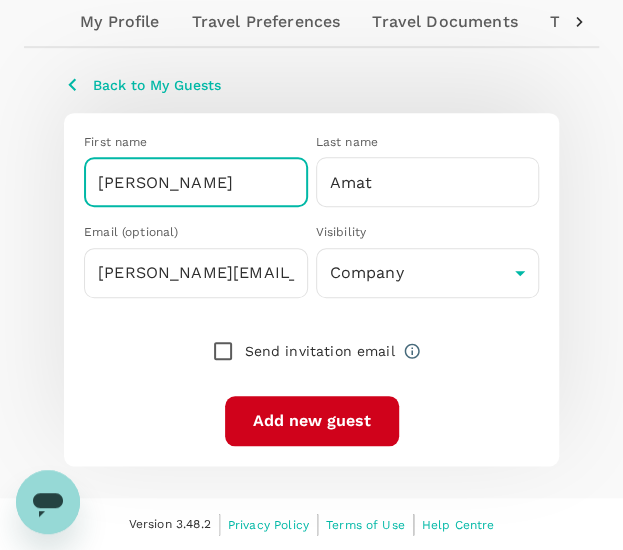 type on "[PERSON_NAME]" 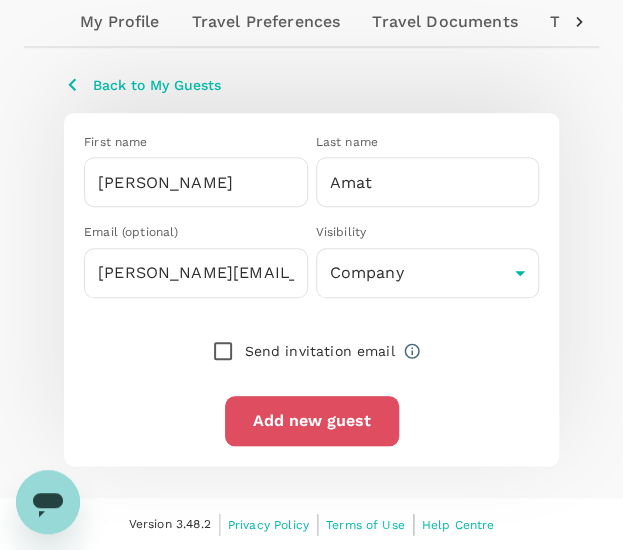 click on "Add new guest" at bounding box center (312, 421) 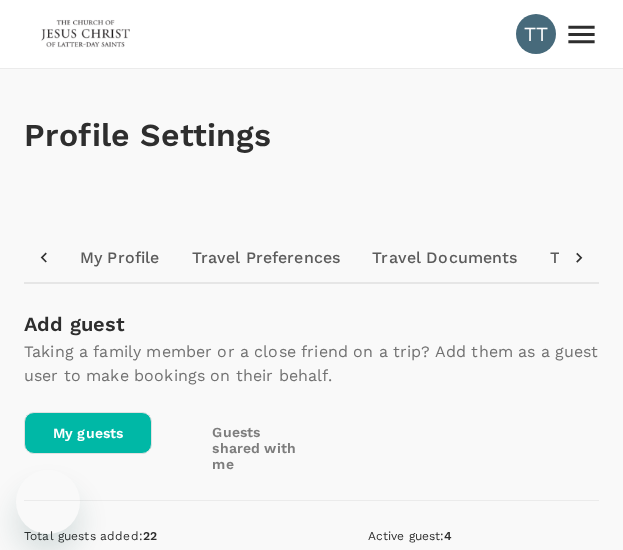 scroll, scrollTop: 0, scrollLeft: 0, axis: both 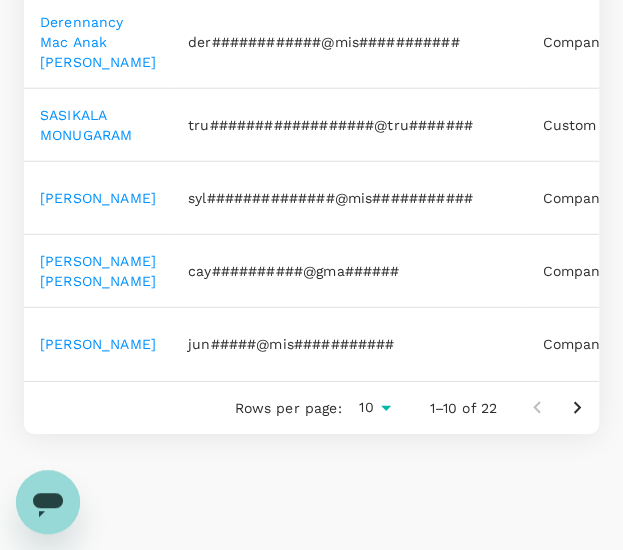 click on "[PERSON_NAME]" at bounding box center [98, 198] 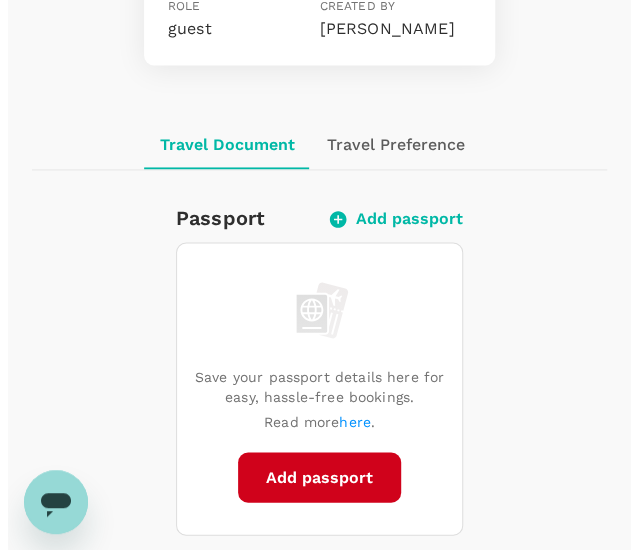 scroll, scrollTop: 683, scrollLeft: 0, axis: vertical 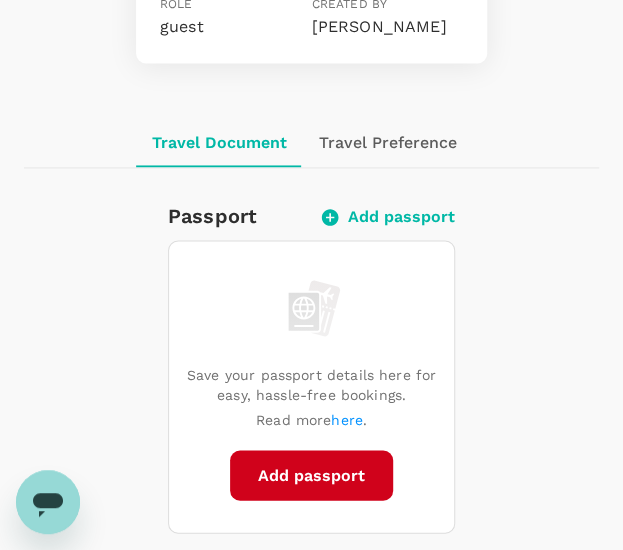 click on "Add passport" at bounding box center [389, 217] 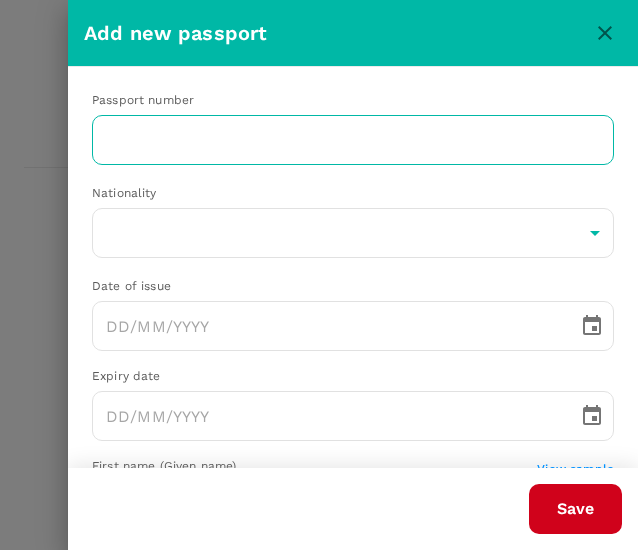 click at bounding box center [353, 140] 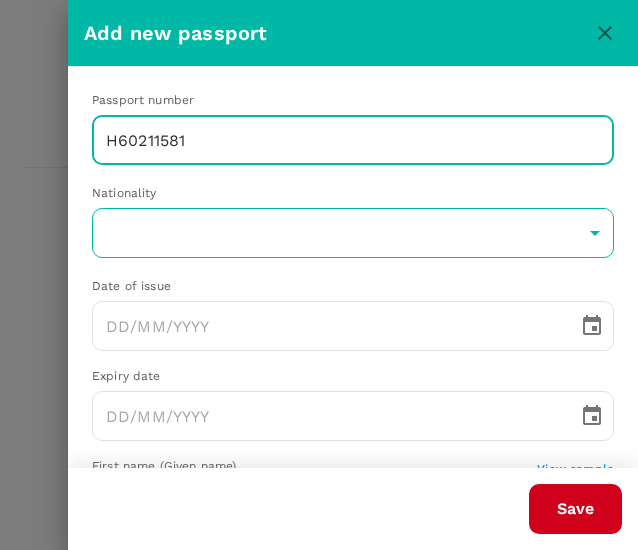 type on "H60211581" 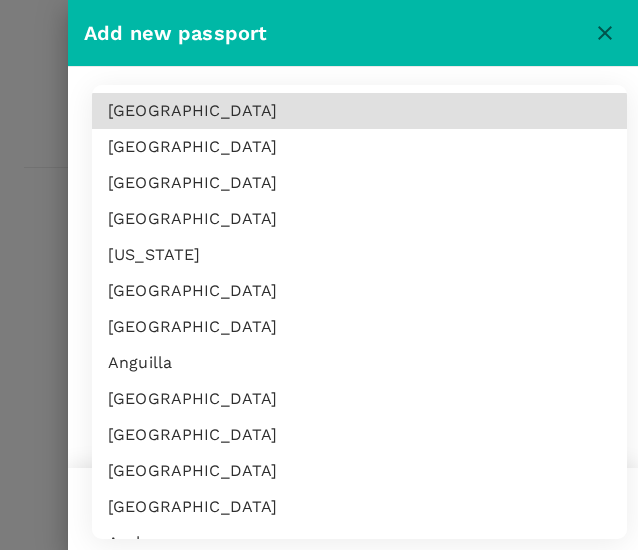type 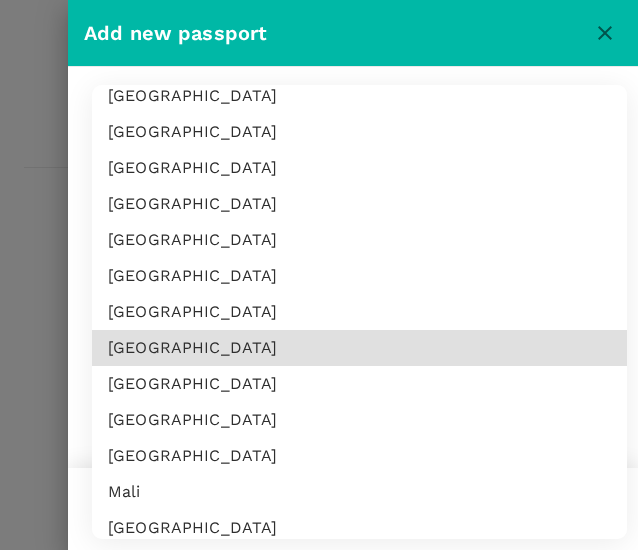 type 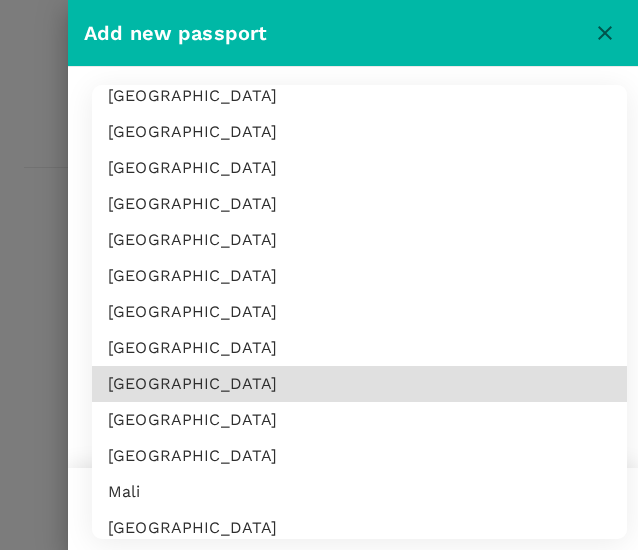 type 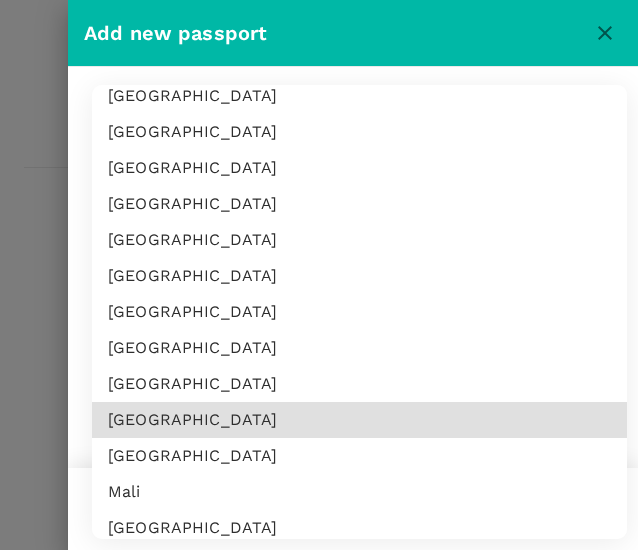 type 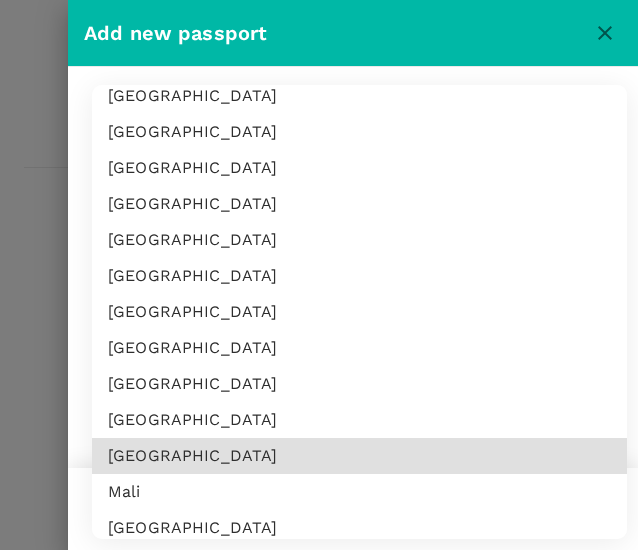 click on "[GEOGRAPHIC_DATA]" at bounding box center (359, 420) 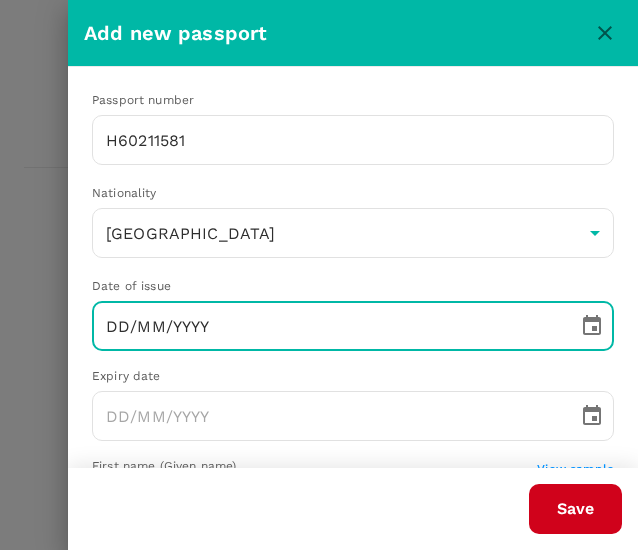 click on "DD/MM/YYYY" at bounding box center (328, 326) 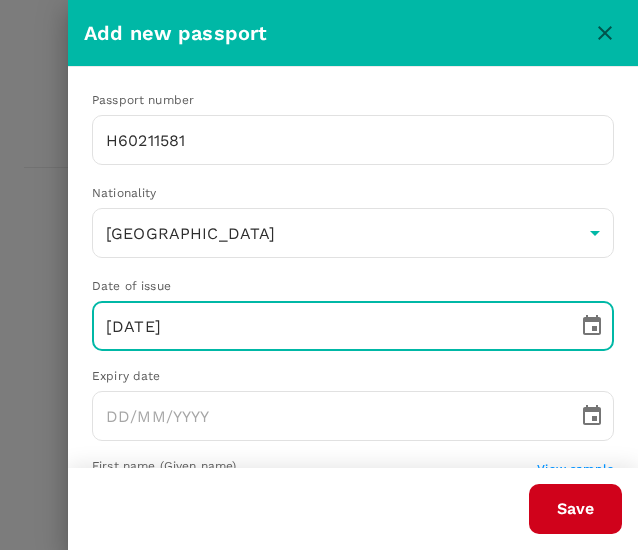 type on "[DATE]" 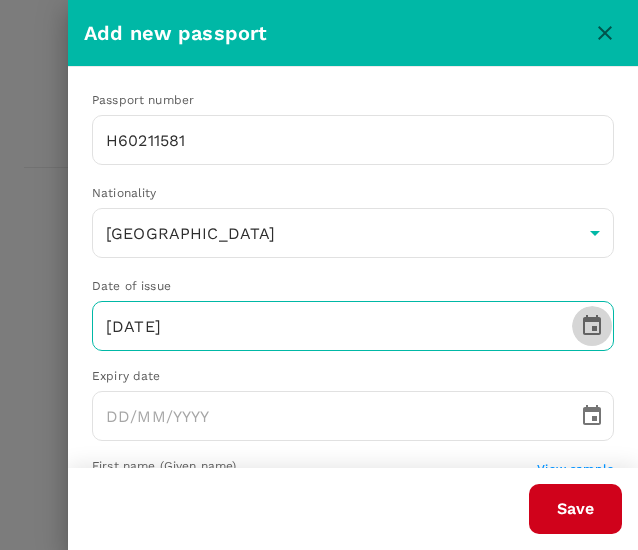 type 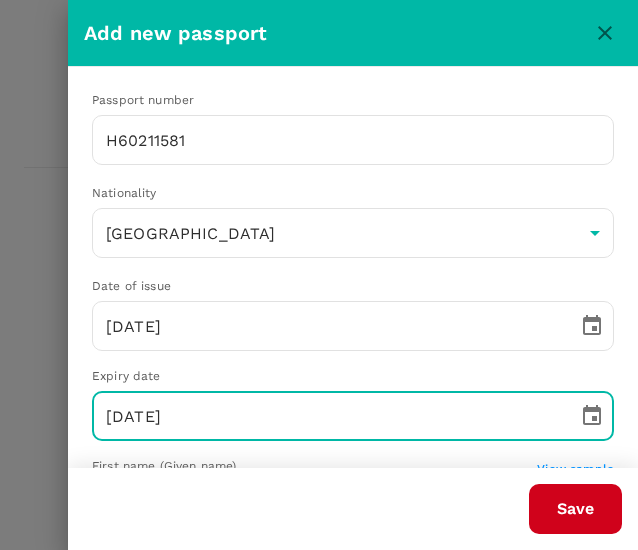 type on "[DATE]" 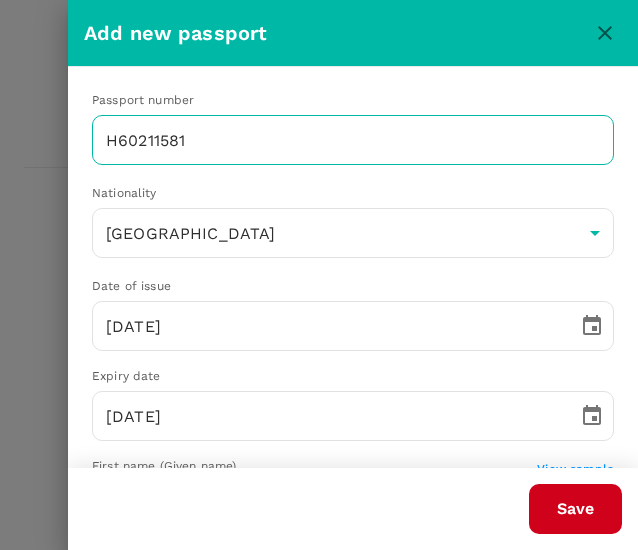 click on "H60211581" at bounding box center [353, 140] 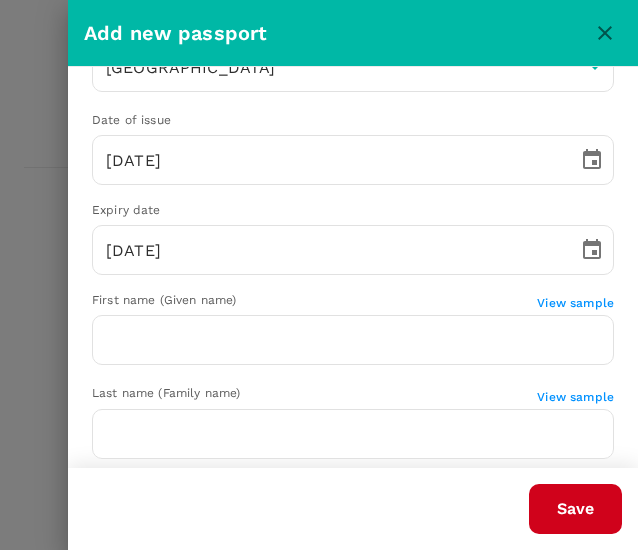 scroll, scrollTop: 170, scrollLeft: 0, axis: vertical 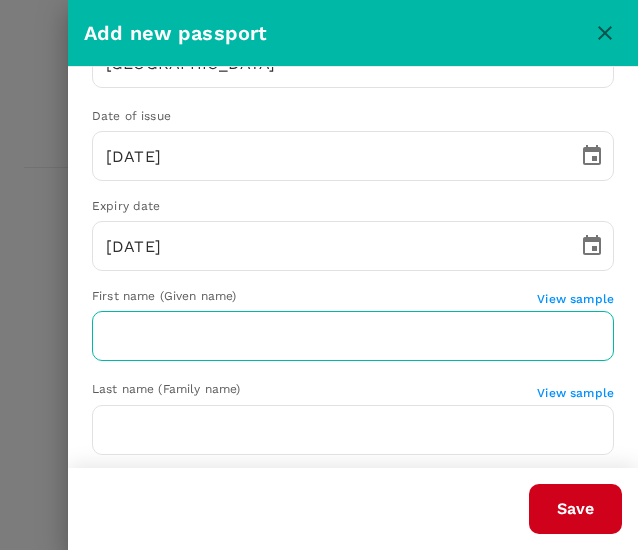 click at bounding box center (353, 336) 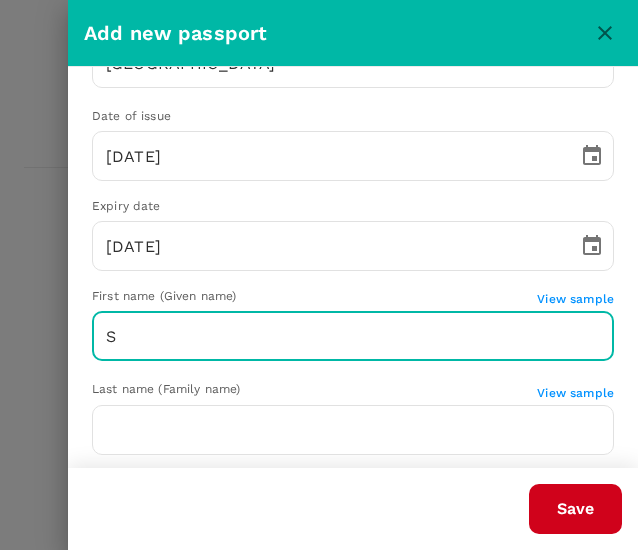 type on "[PERSON_NAME]" 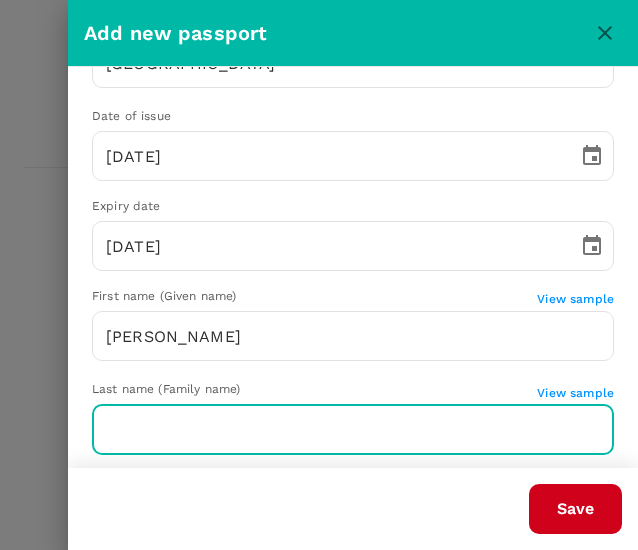 click at bounding box center (353, 430) 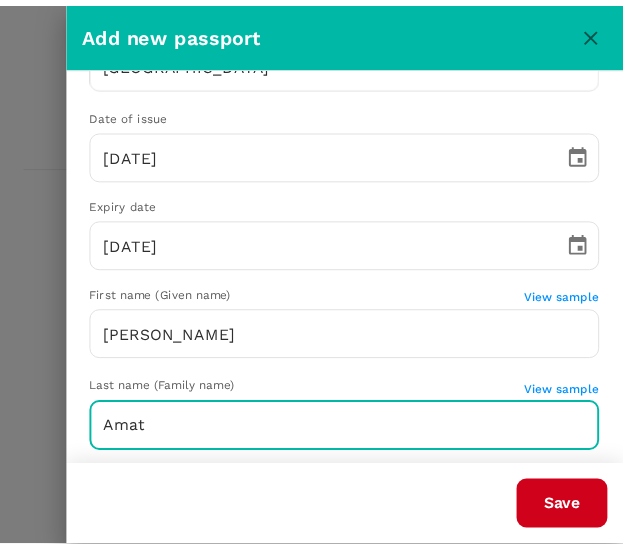scroll, scrollTop: 371, scrollLeft: 0, axis: vertical 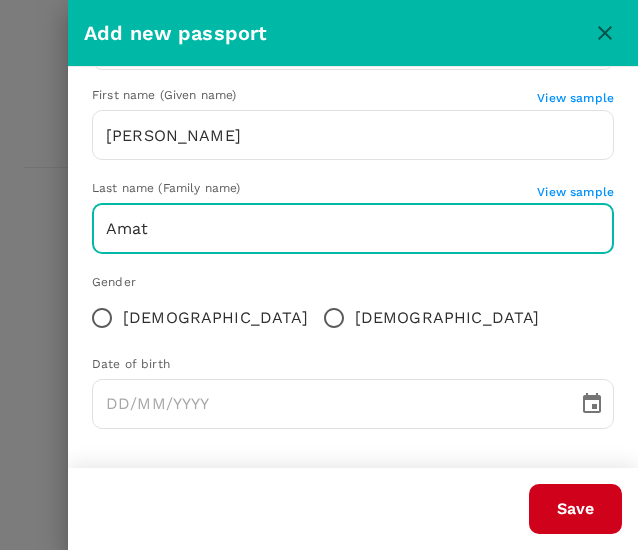 type on "Amat" 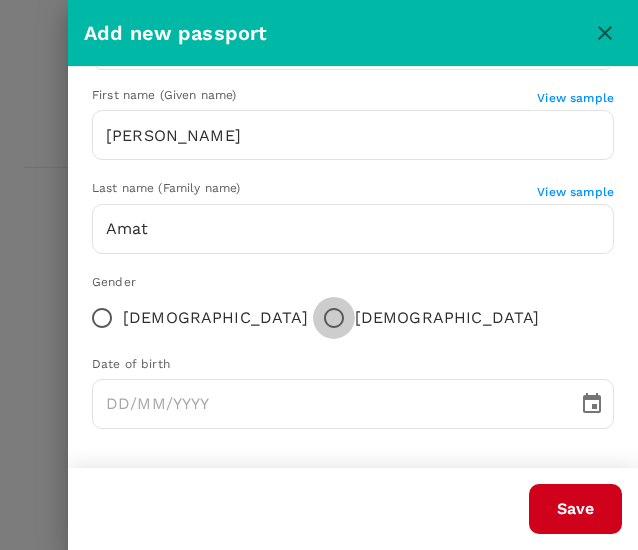 click on "[DEMOGRAPHIC_DATA]" at bounding box center (334, 318) 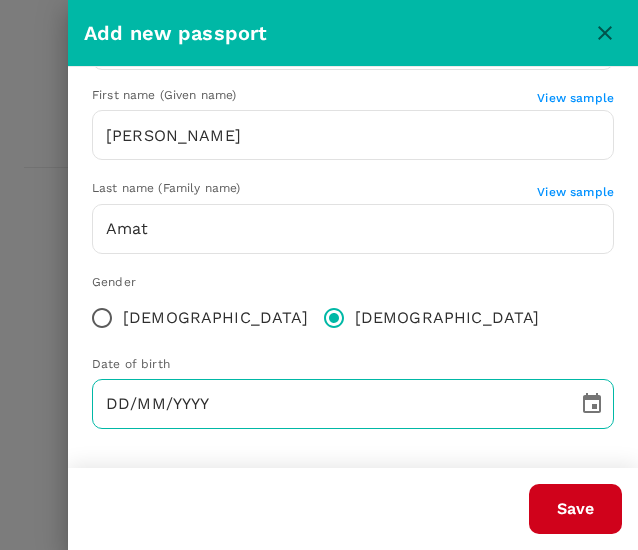 click on "DD/MM/YYYY" at bounding box center (328, 404) 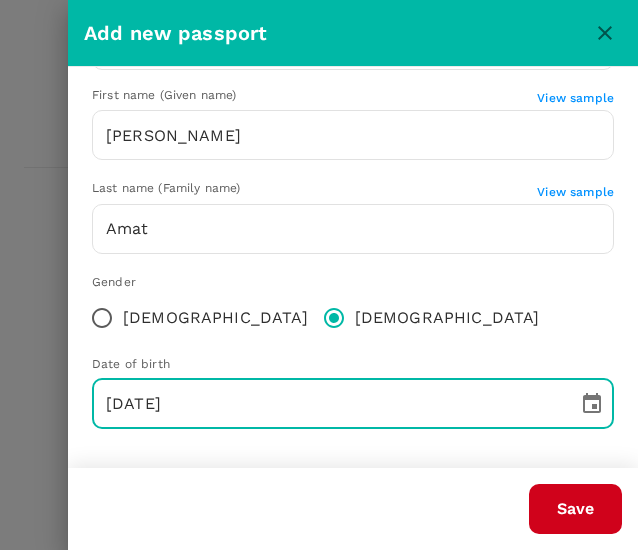 type on "[DATE]" 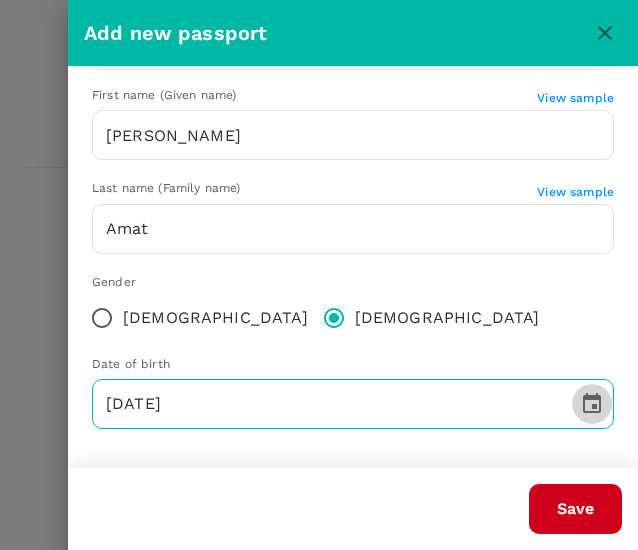 type 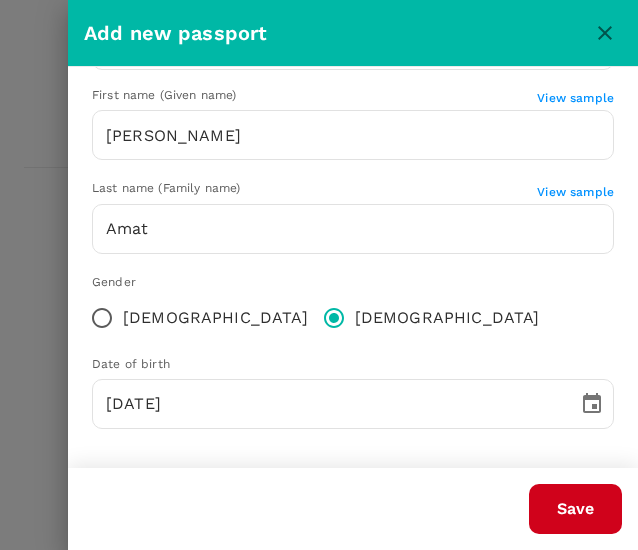 click on "Passport number [PASSPORT] ​ Nationality [DEMOGRAPHIC_DATA] MY ​ Date of issue [DATE] ​ Expiry date [DATE] ​ First name (Given name) View sample [PERSON_NAME] ​ Last name (Family name) View sample Amat ​ Gender [DEMOGRAPHIC_DATA] [DEMOGRAPHIC_DATA] Date of birth [DEMOGRAPHIC_DATA] ​" at bounding box center (353, 82) 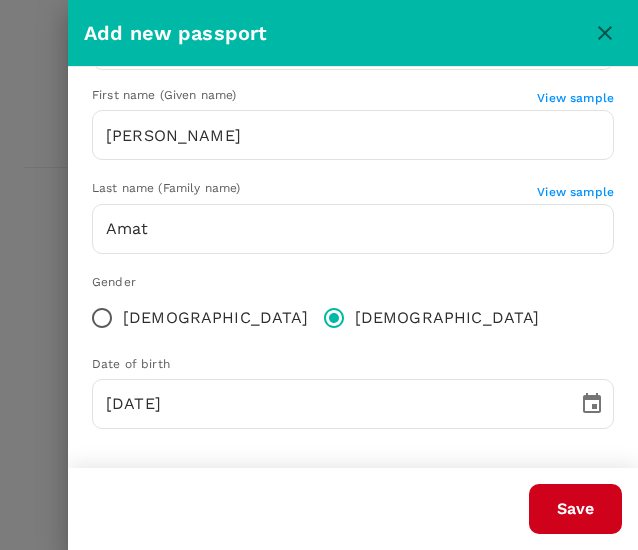 click on "Save" at bounding box center (575, 509) 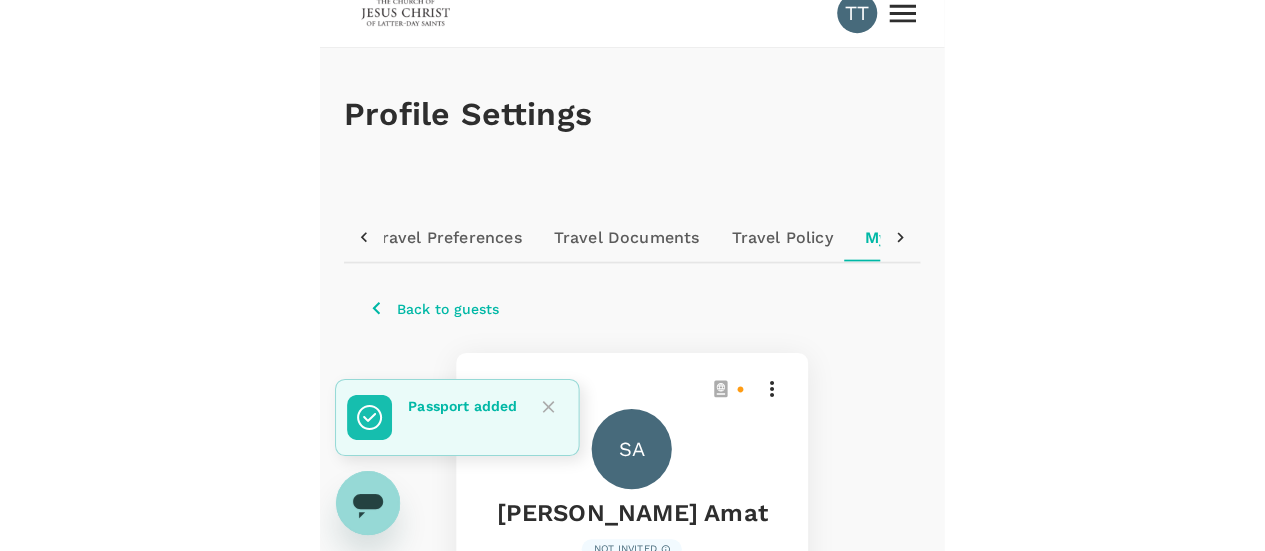 scroll, scrollTop: 0, scrollLeft: 0, axis: both 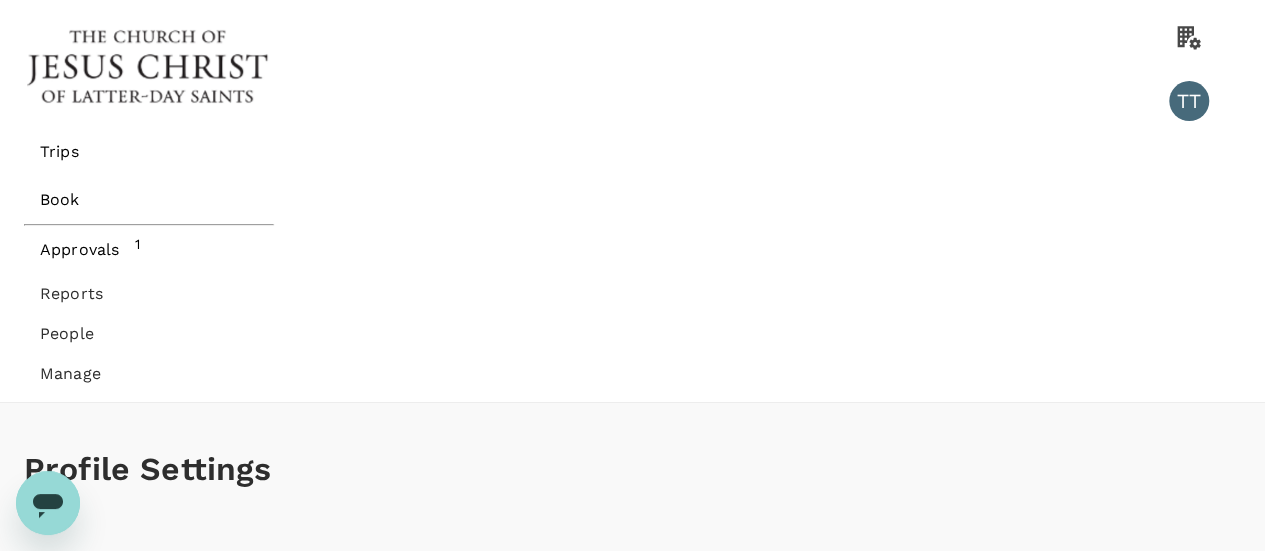 click on "Book" at bounding box center (149, 200) 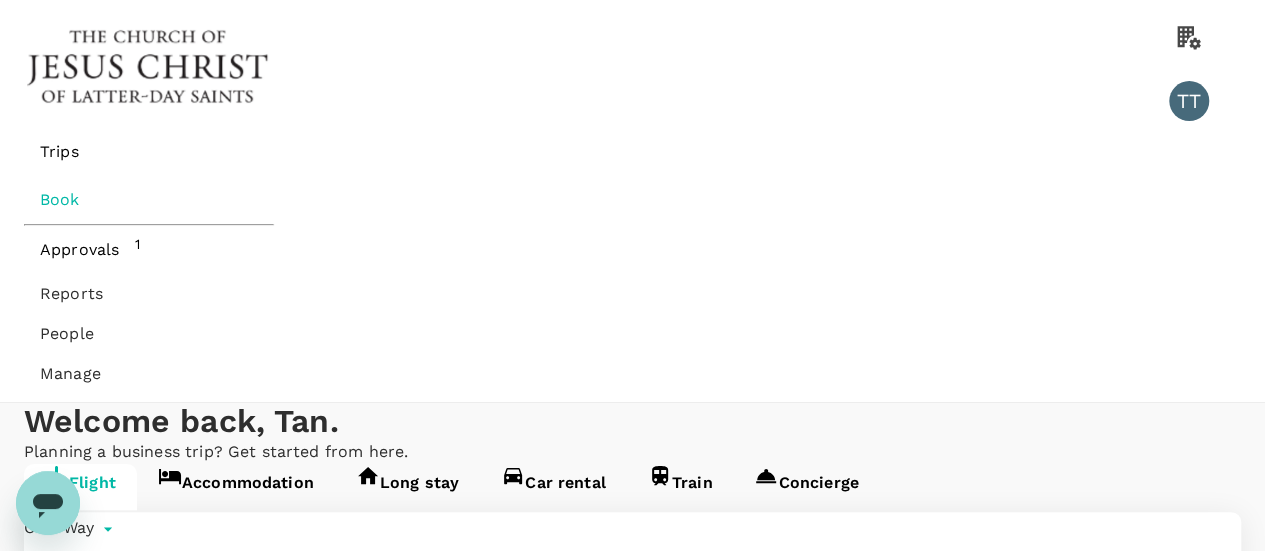 type on "Kuala Lumpur Intl ([GEOGRAPHIC_DATA])" 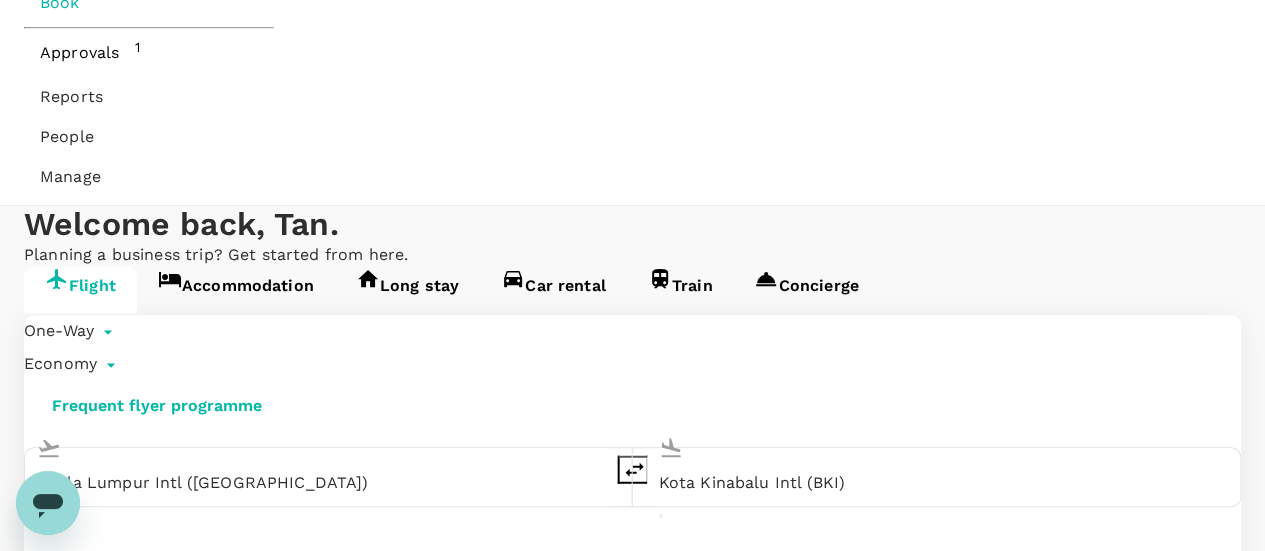 click 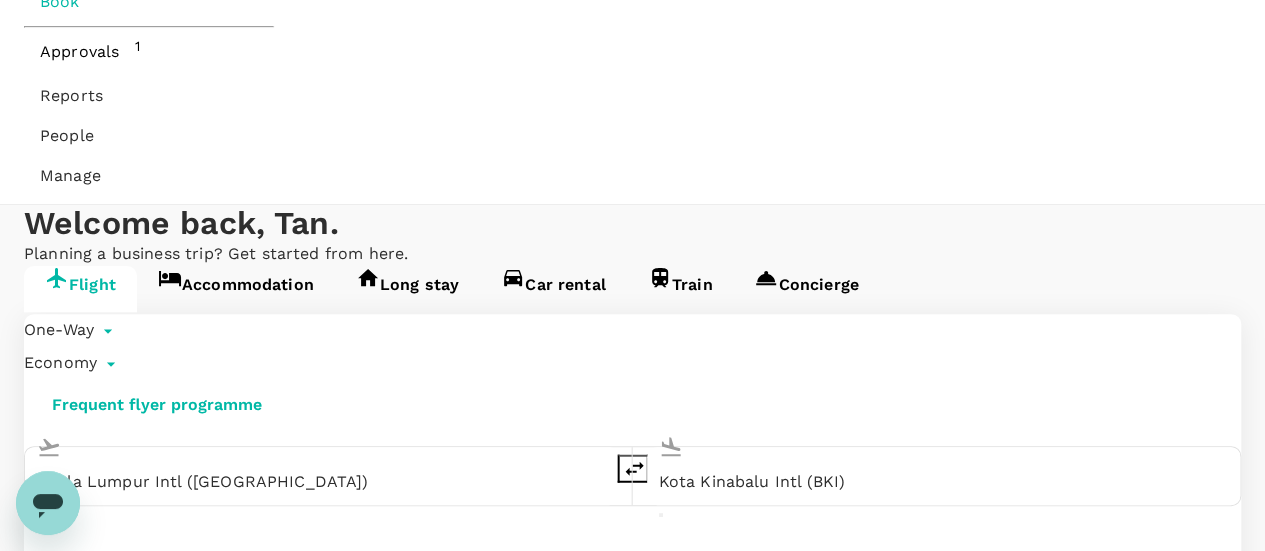 scroll, scrollTop: 199, scrollLeft: 0, axis: vertical 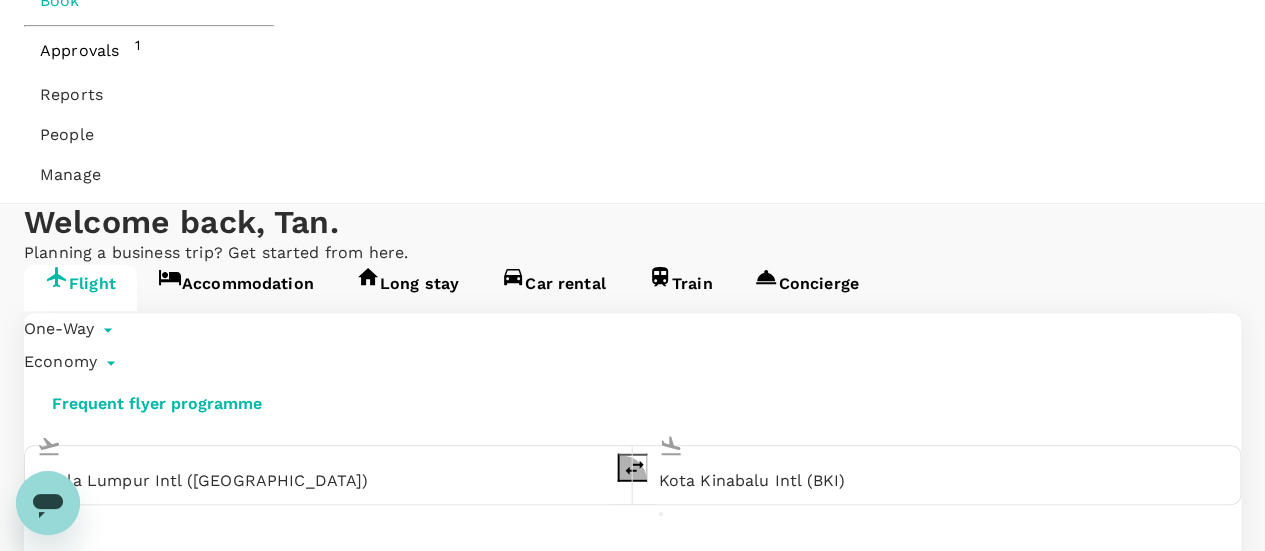 click 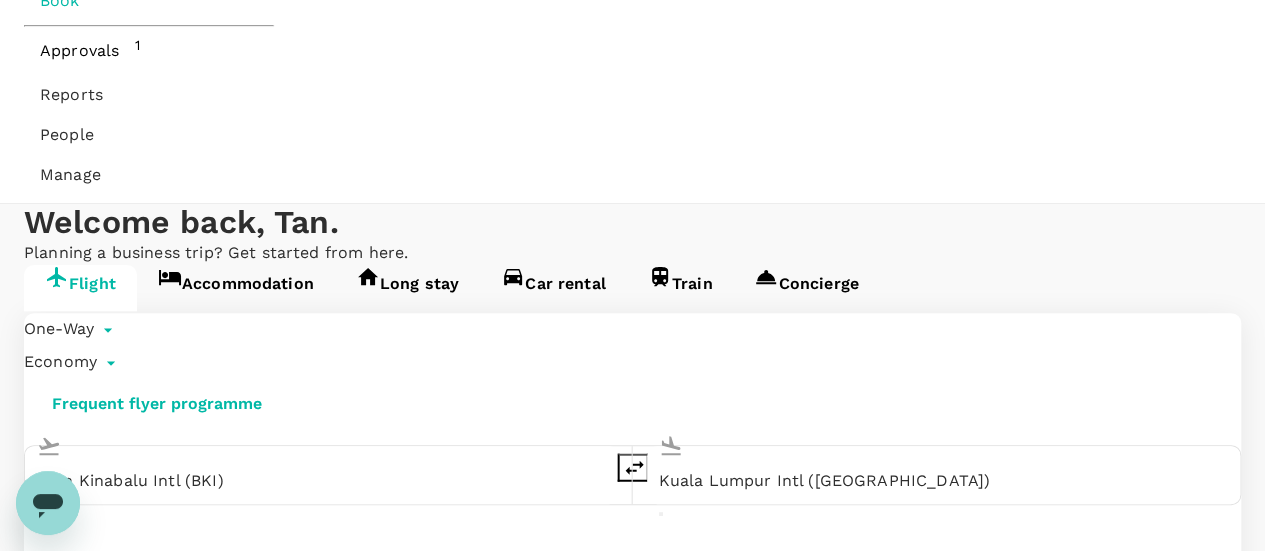 click 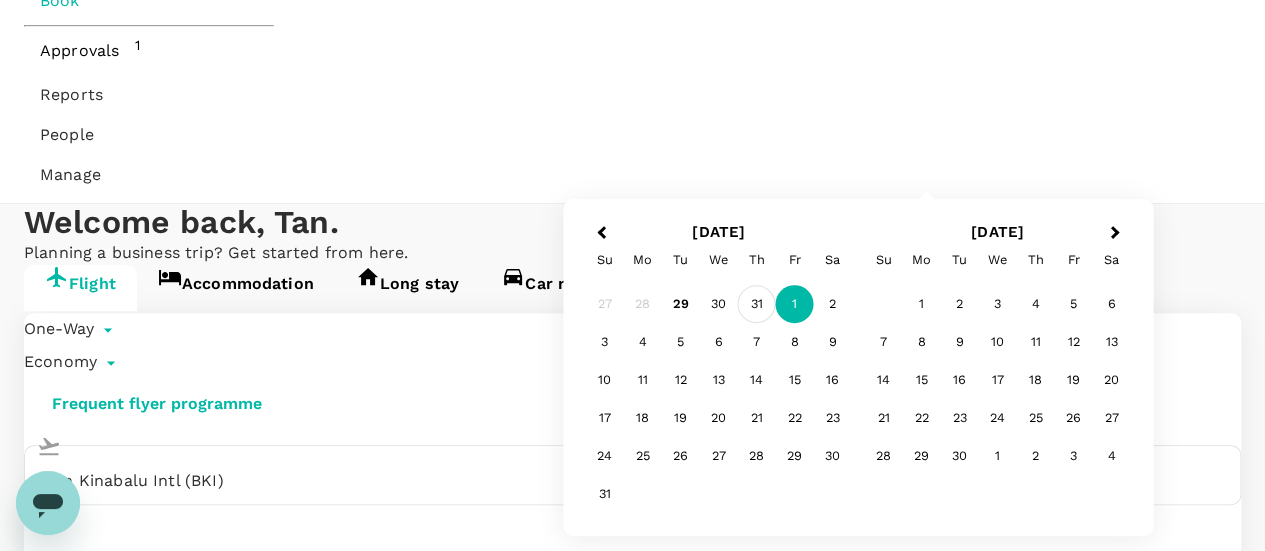 click on "31" at bounding box center [757, 304] 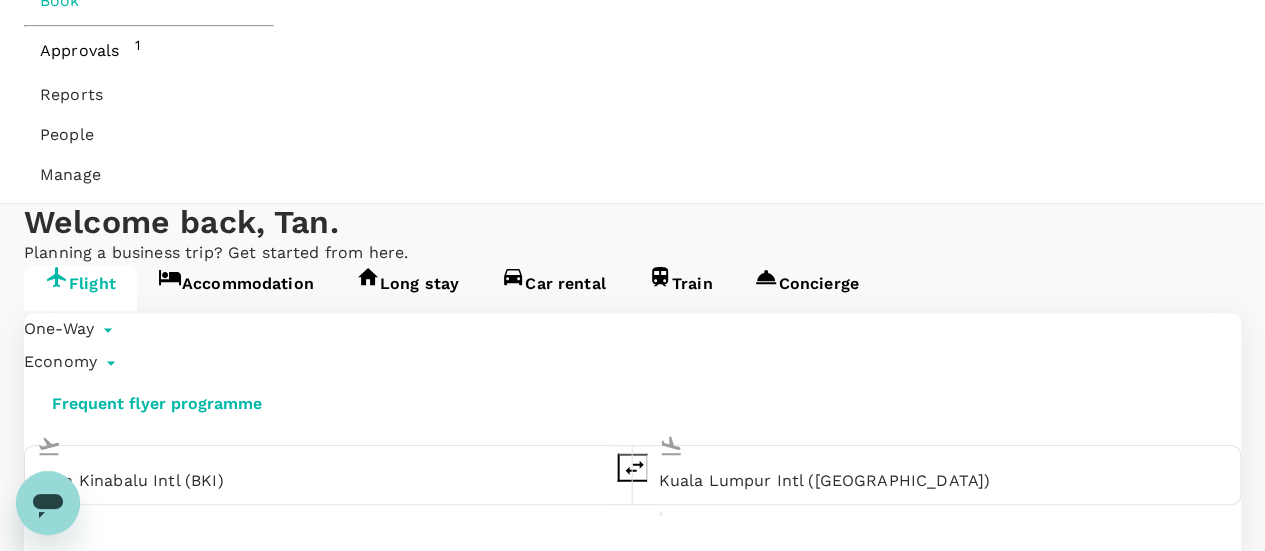 click on "Find flights" at bounding box center [633, 1950] 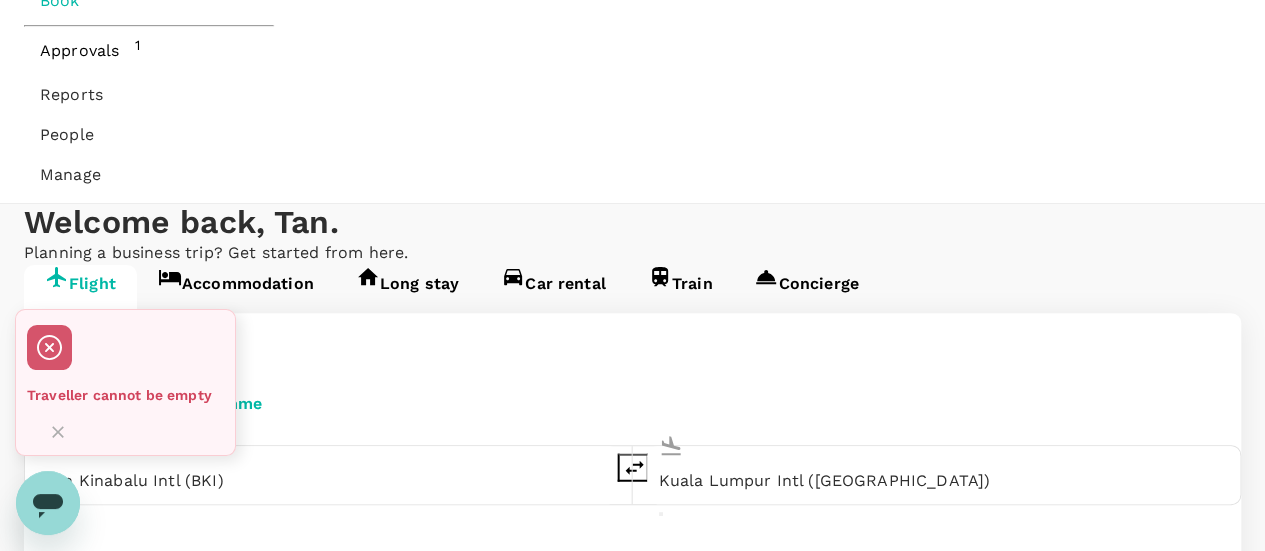 click at bounding box center [632, 1893] 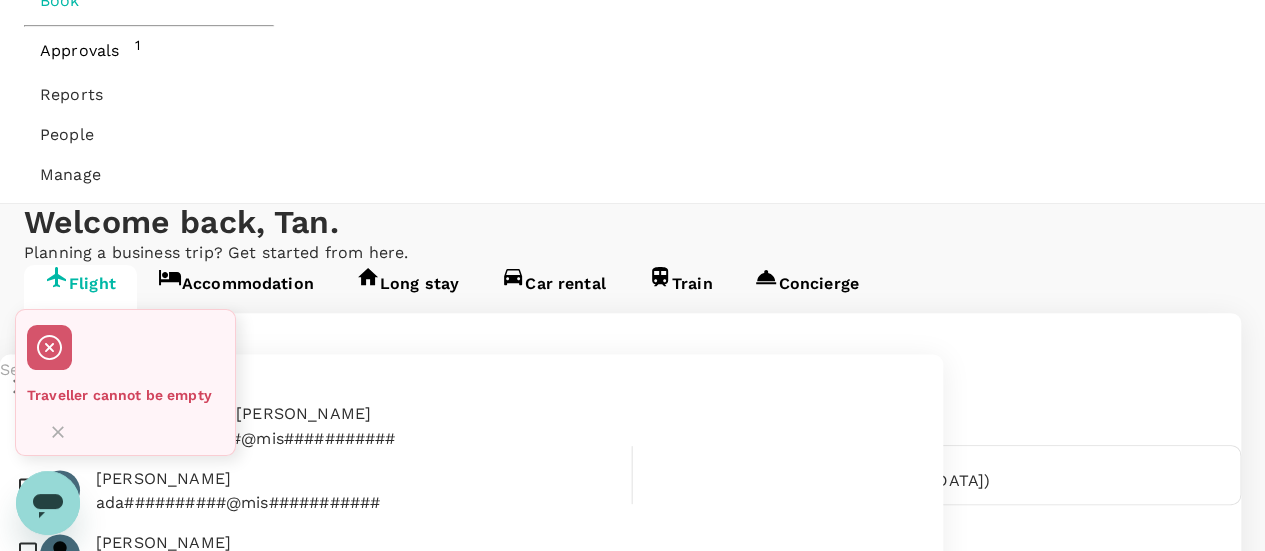 click at bounding box center [471, 370] 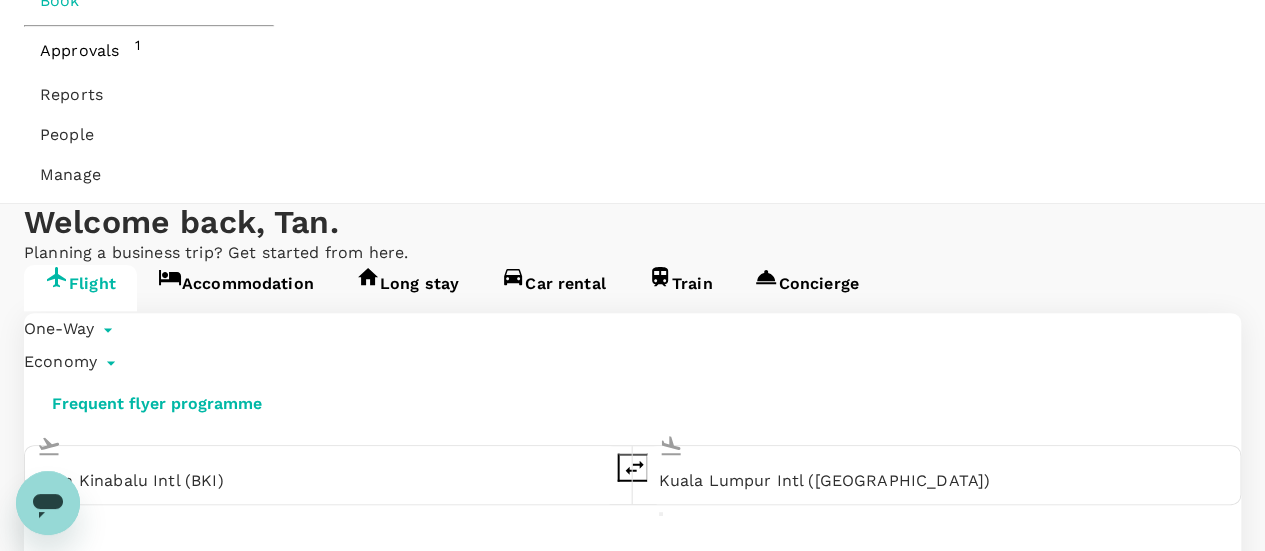 click at bounding box center [632, 1893] 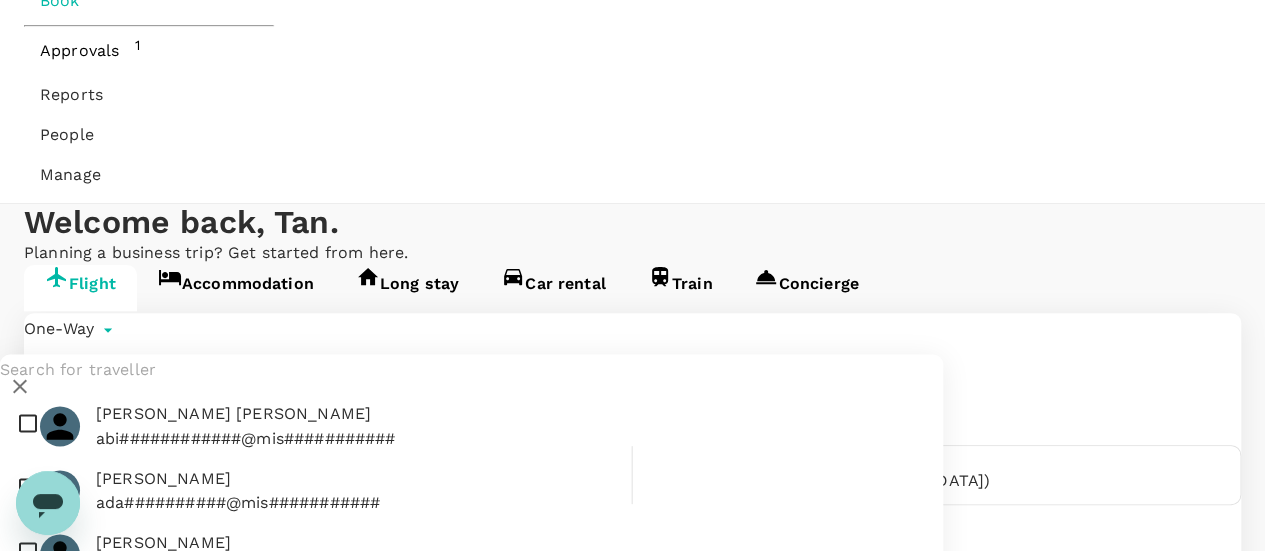 click at bounding box center (471, 370) 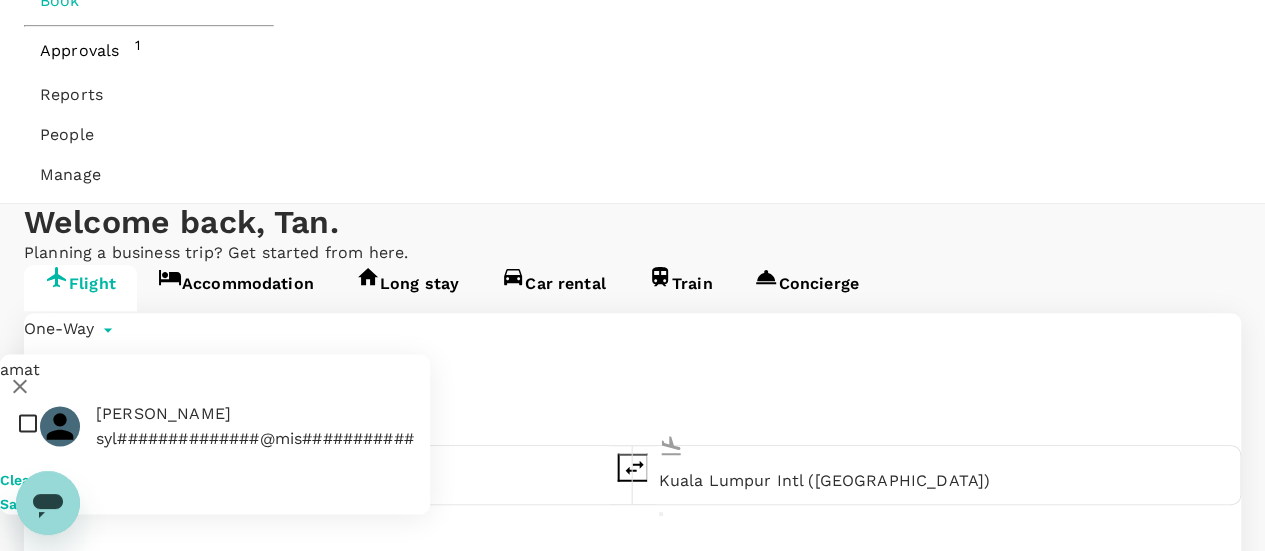 type on "amat" 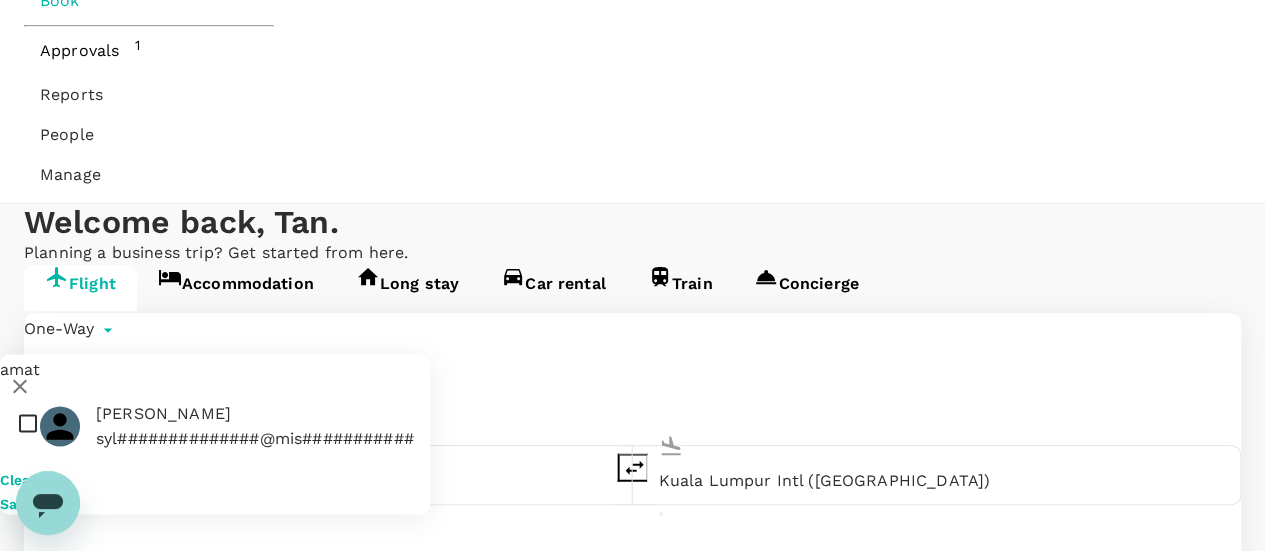 click at bounding box center [215, 426] 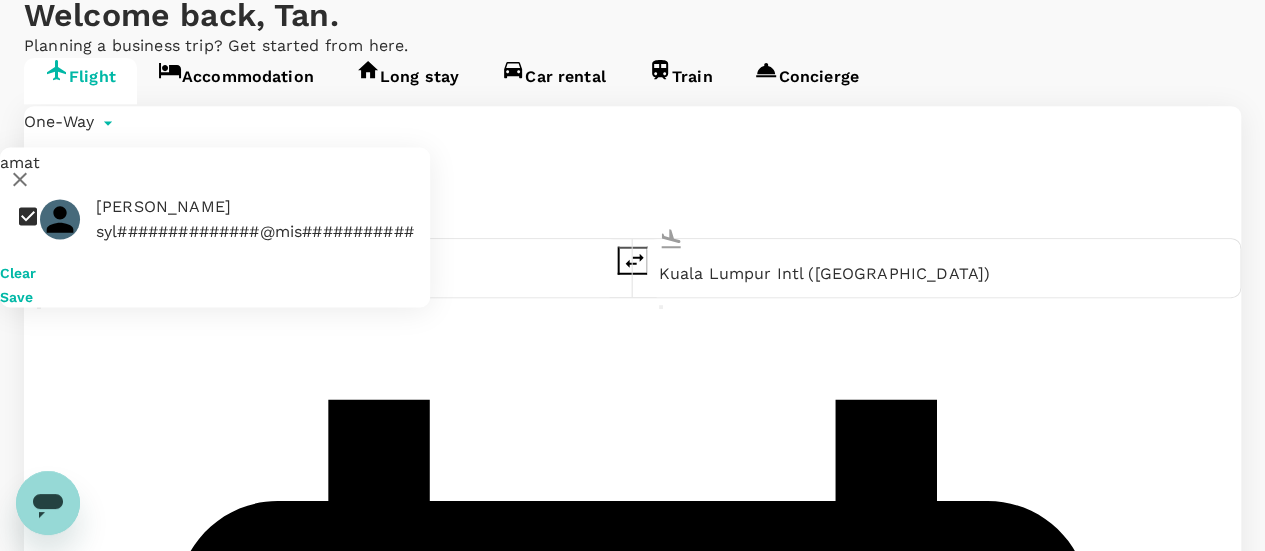scroll, scrollTop: 413, scrollLeft: 0, axis: vertical 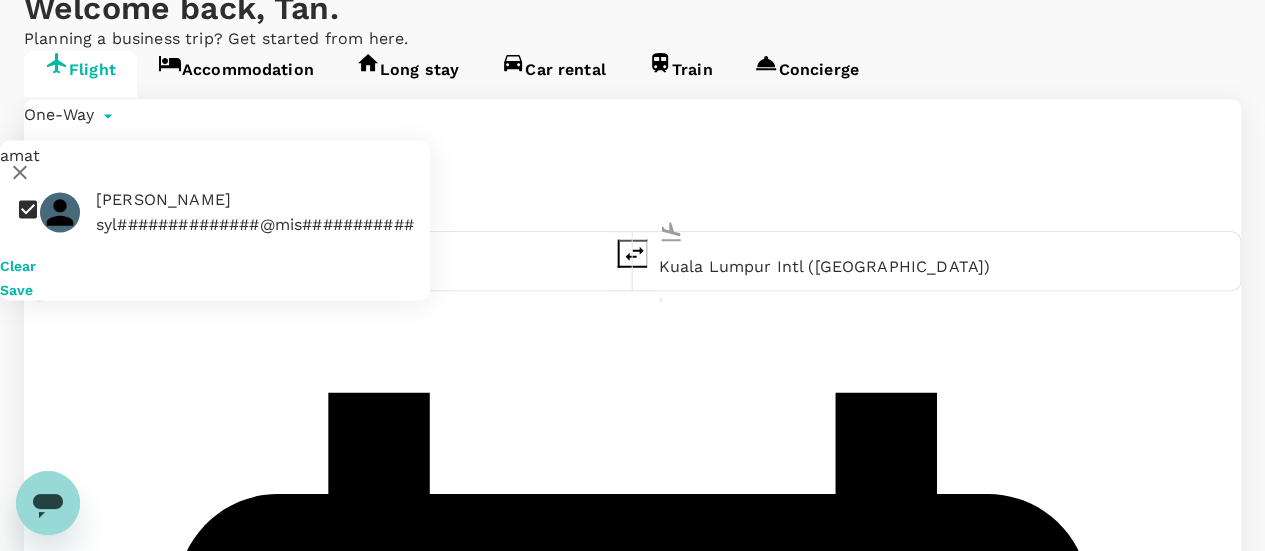 click on "Save" at bounding box center [16, 289] 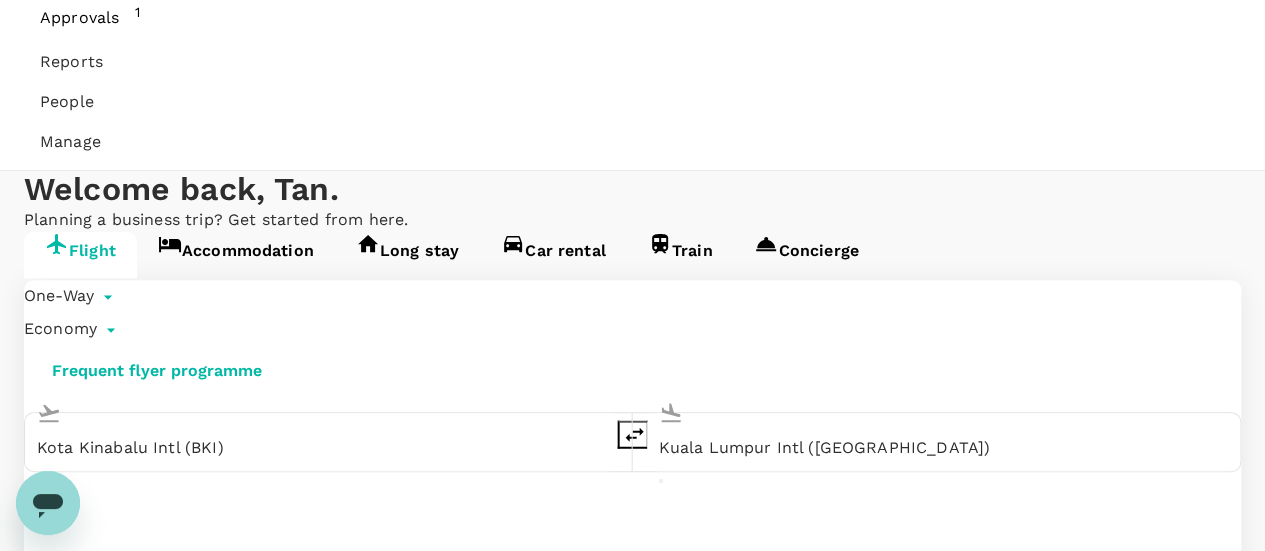 click on "One-Way oneway Economy economy Frequent flyer programme Kota Kinabalu Intl (BKI) [GEOGRAPHIC_DATA] Intl ([GEOGRAPHIC_DATA]) Selected date: [DATE] [DATE] Add return Advanced search Travellers   [PERSON_NAME] Find flights Your recent search Flight to [GEOGRAPHIC_DATA] BKI - [GEOGRAPHIC_DATA] [DATE] · 1 Traveller" at bounding box center (632, 1212) 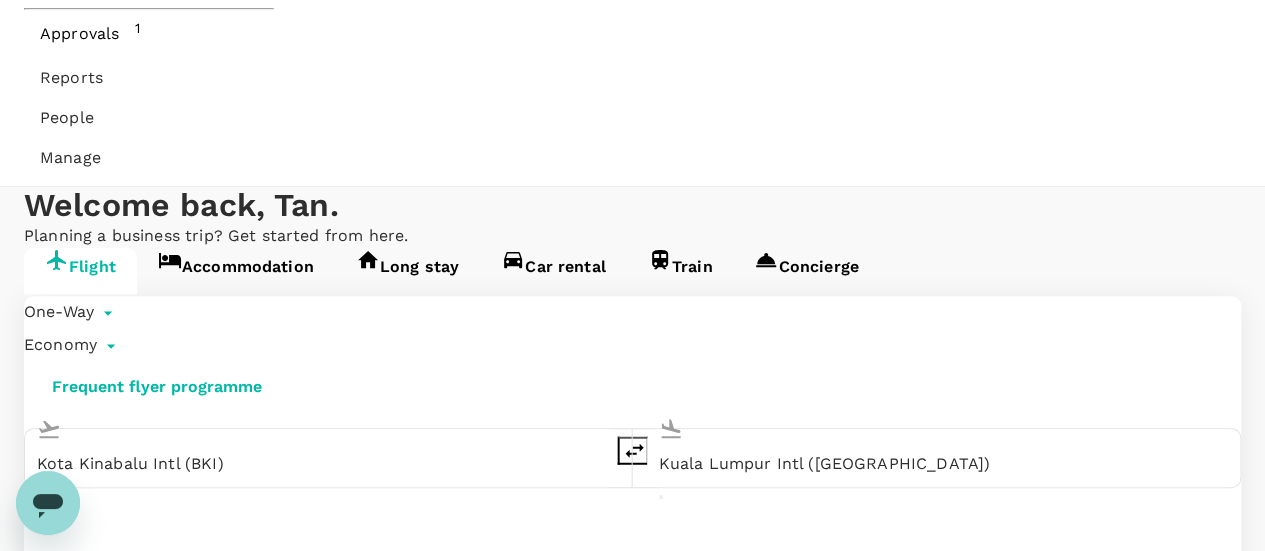 click on "Find flights" at bounding box center [633, 2004] 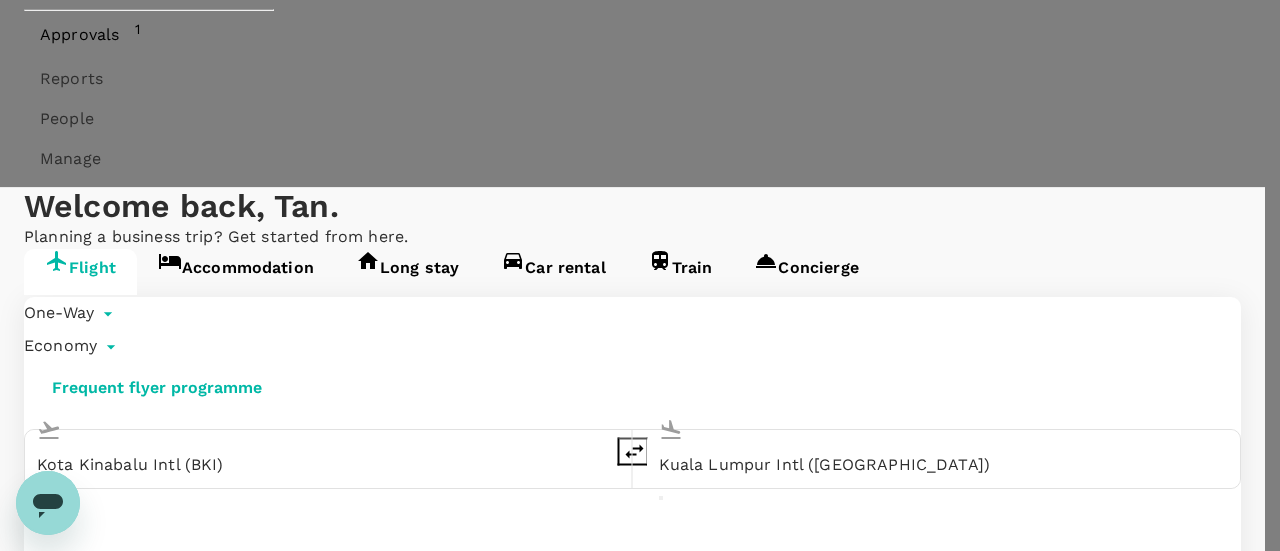 click on "Confirm" at bounding box center (73, 2695) 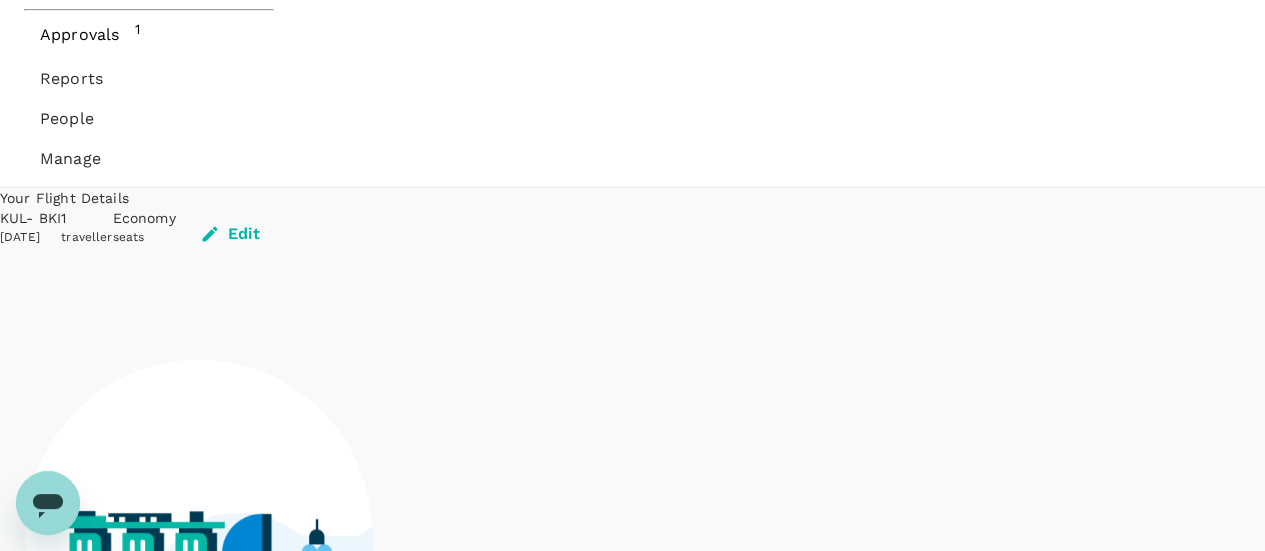 scroll, scrollTop: 0, scrollLeft: 0, axis: both 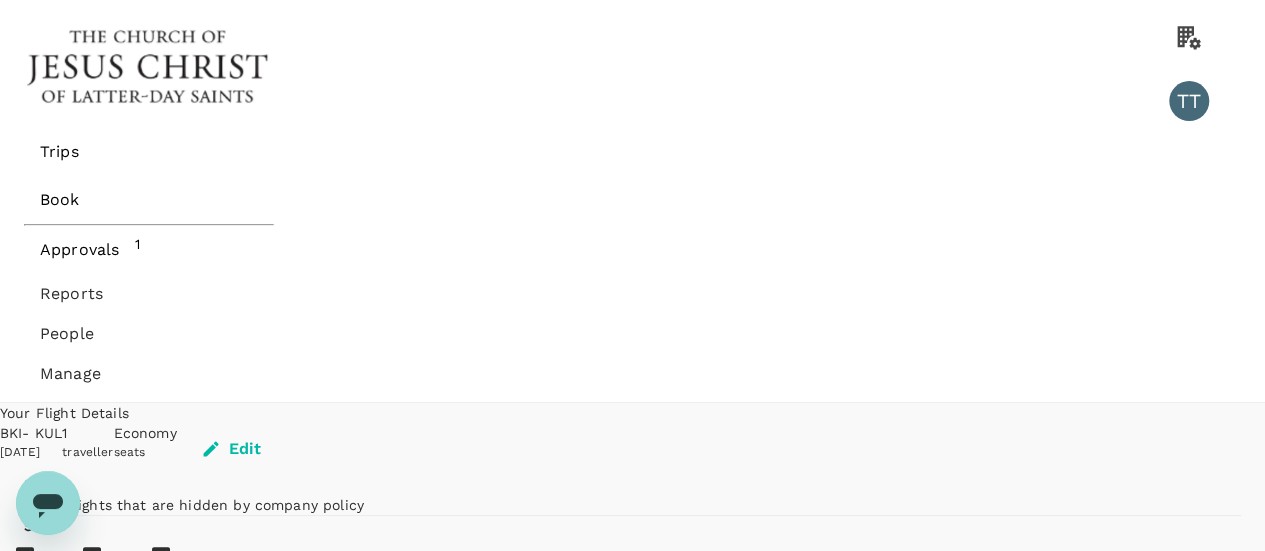 click on "Optimizing your search results.. Currency :  MYR Sort by :  Recommended AirAsia     - Economy   View flight details 22:40 01:10 +1d BKI Direct ,  2h 30min KUL Non-refundable Changeable (with a fee) No checked baggage + 1 Others From MYR 506.37 View options Batik Air [GEOGRAPHIC_DATA]     - Economy   View flight details 07:00 09:30 BKI Direct ,  2h 30min KUL Non-refundable Changeable (with a fee) No checked baggage + 2 Others From MYR 537.47 View options AirAsia     - Economy   View flight details 22:00 00:30 +1d BKI Direct ,  2h 30min KUL Non-refundable Changeable (with a fee) No checked baggage + 1 Others From MYR 558.09 View options Malaysia Airlines     - Economy   View flight details 12:40 15:20 BKI Direct ,  2h 40min KUL Refundable (with a fee) Non-changeable 20kg + 2 Others From MYR 541.95 View options Malaysia Airlines     - Economy   View flight details 05:20 08:00 BKI Direct ,  2h 40min KUL Refundable (with a fee) Non-changeable 20kg + 2 Others From MYR 541.95 View options Malaysia Airlines     - Economy   ," at bounding box center (632, 20649) 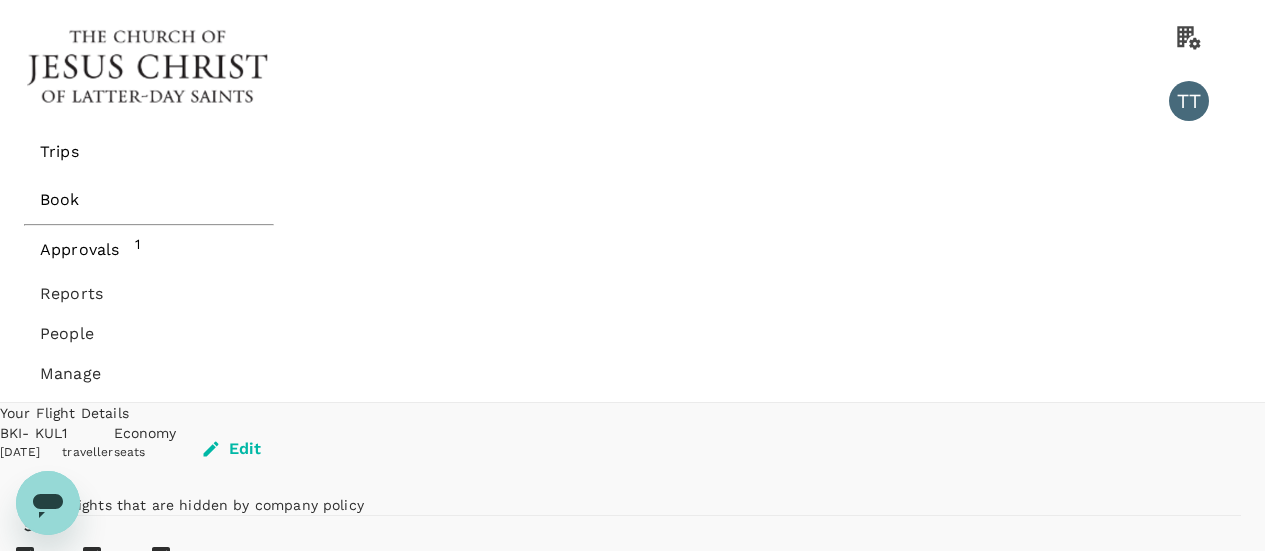 click on "Departure Time" at bounding box center [632, 40340] 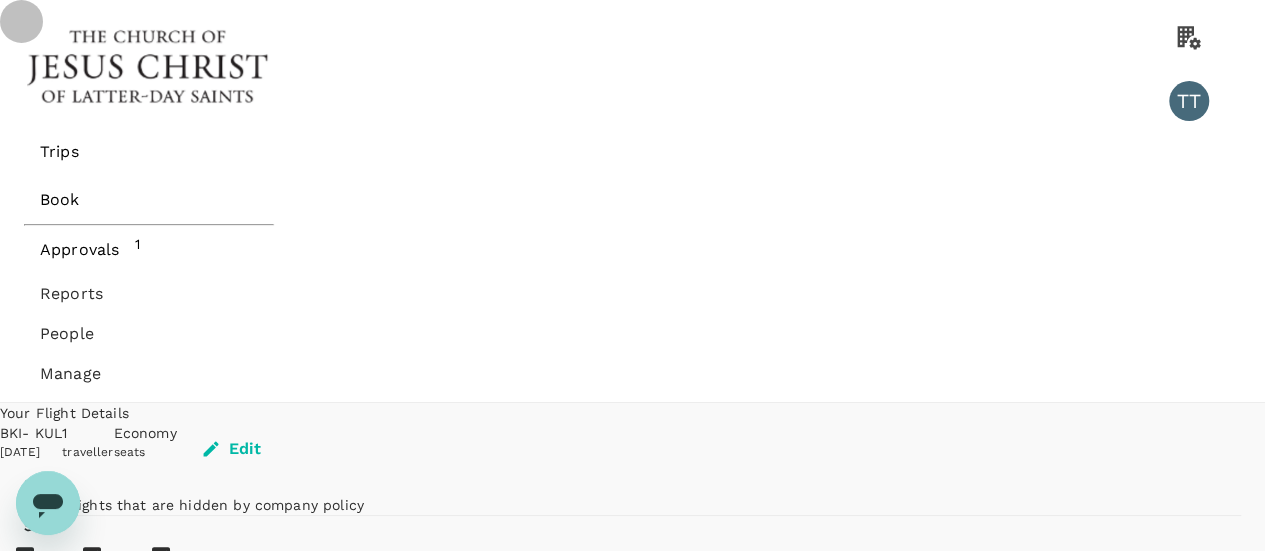 click on "1 stop" at bounding box center (632, 275) 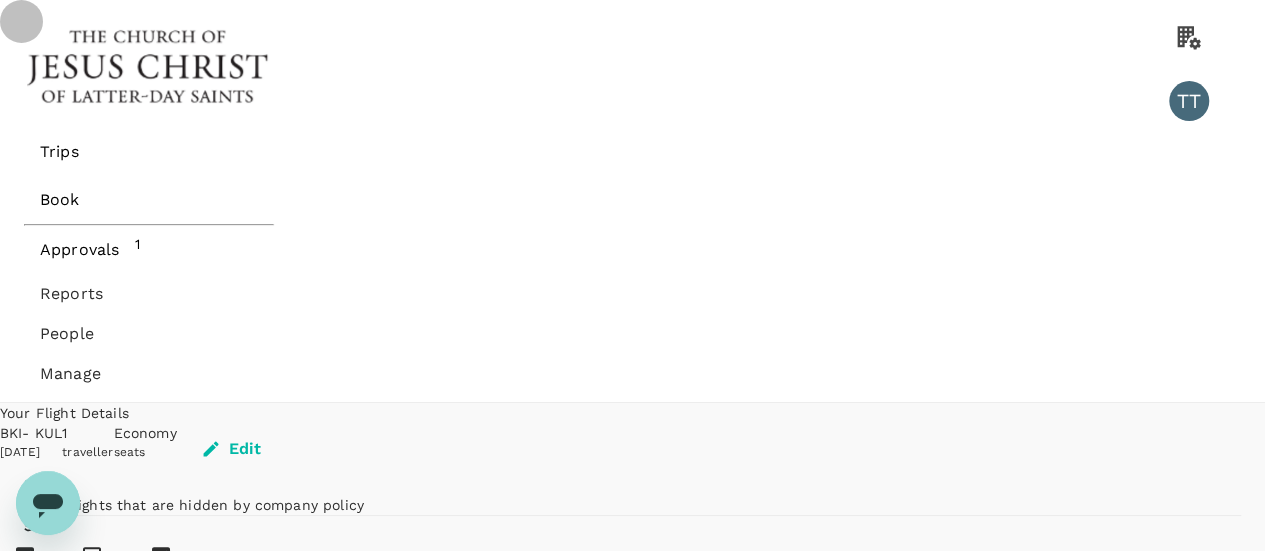 click on "2+ stops" at bounding box center (632, 275) 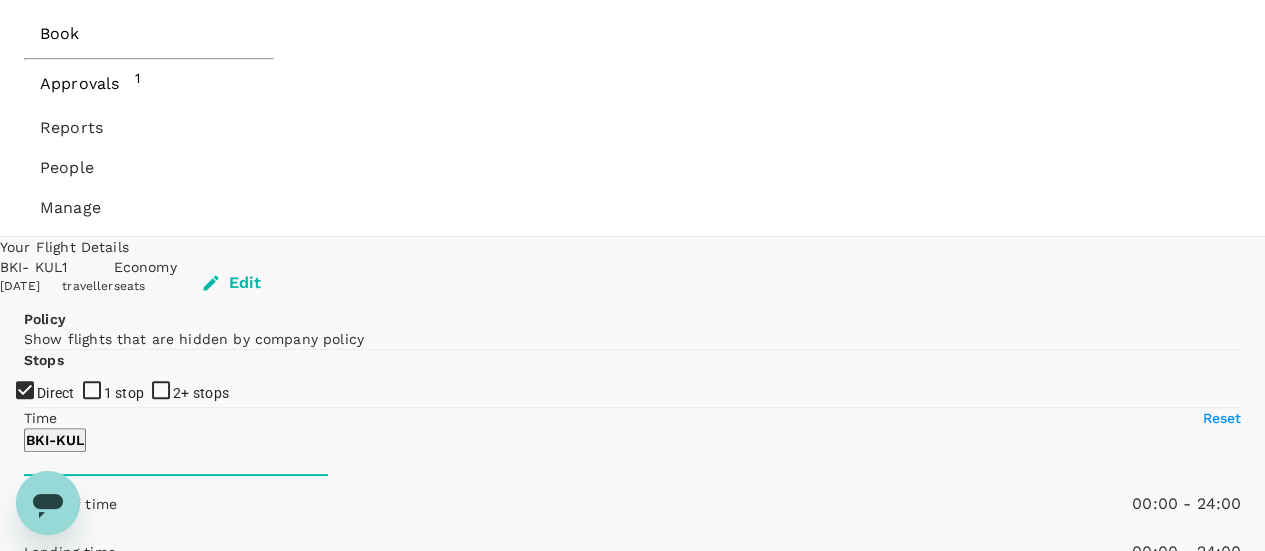 scroll, scrollTop: 168, scrollLeft: 0, axis: vertical 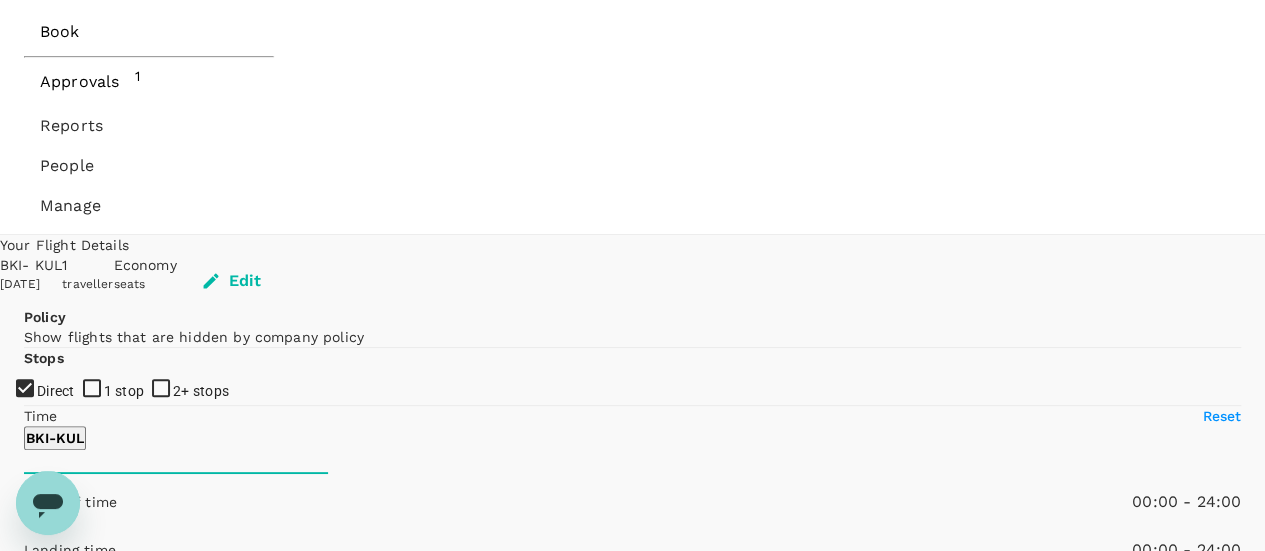 type on "MYR" 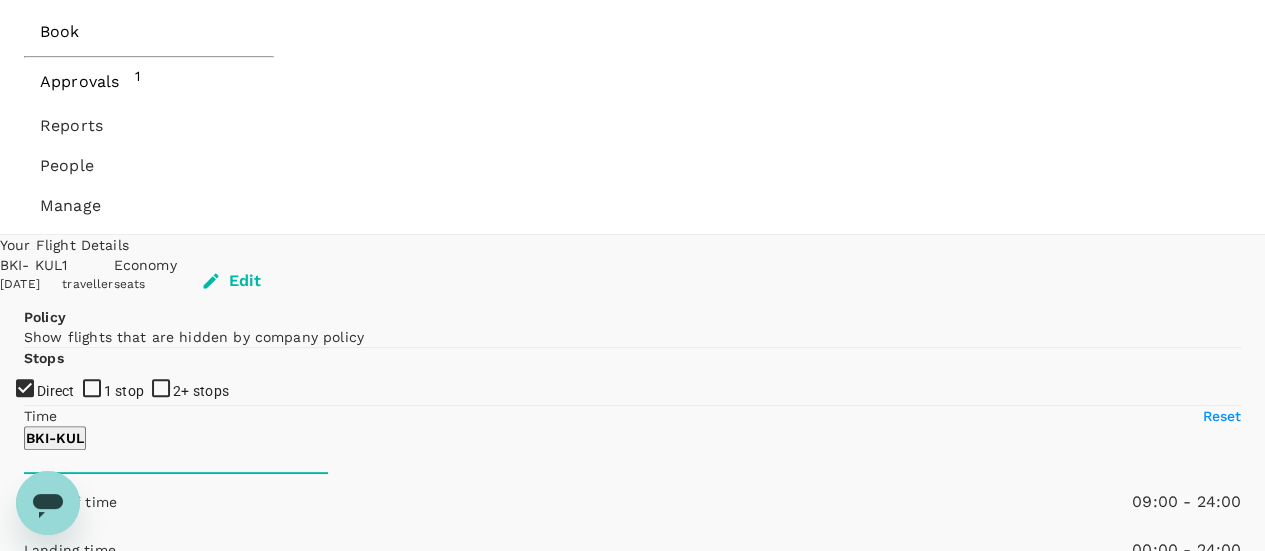 drag, startPoint x: 22, startPoint y: 423, endPoint x: 136, endPoint y: 449, distance: 116.92733 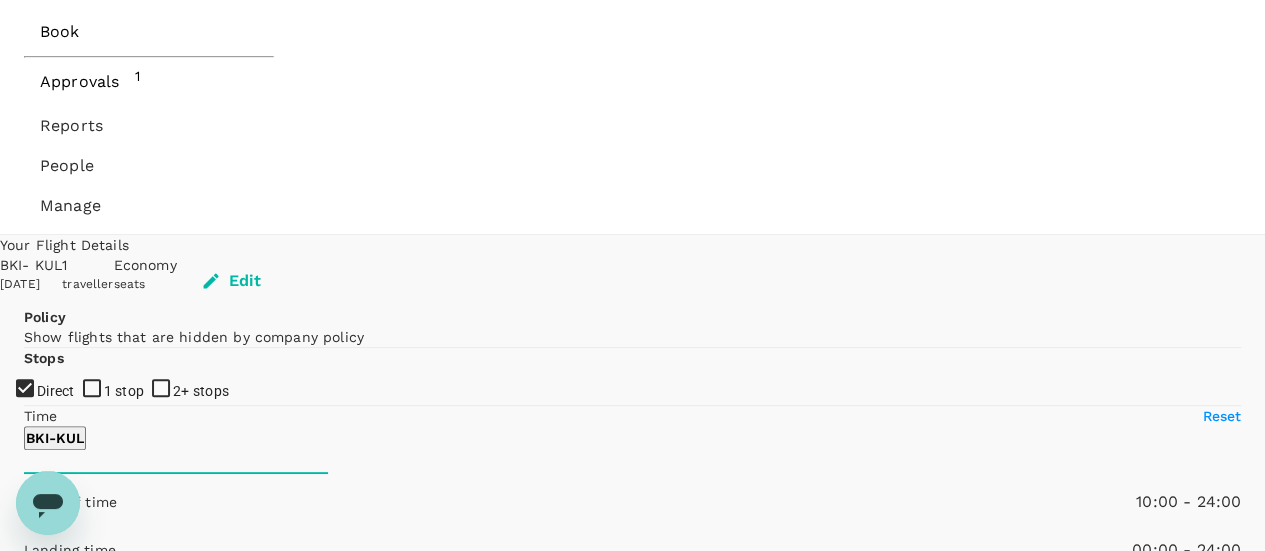type on "690" 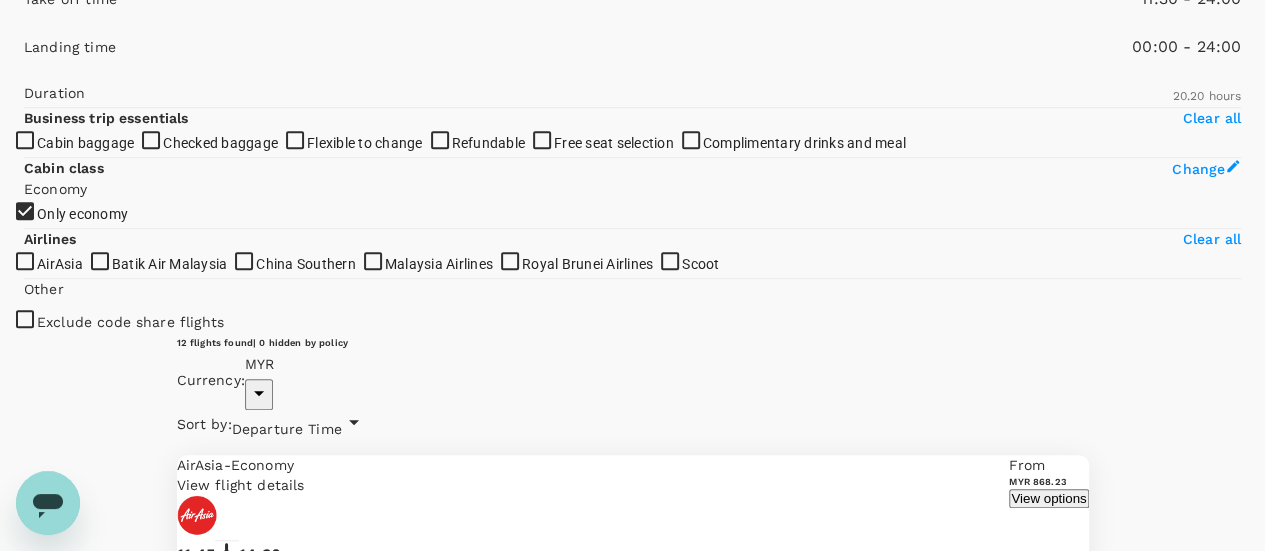 scroll, scrollTop: 675, scrollLeft: 0, axis: vertical 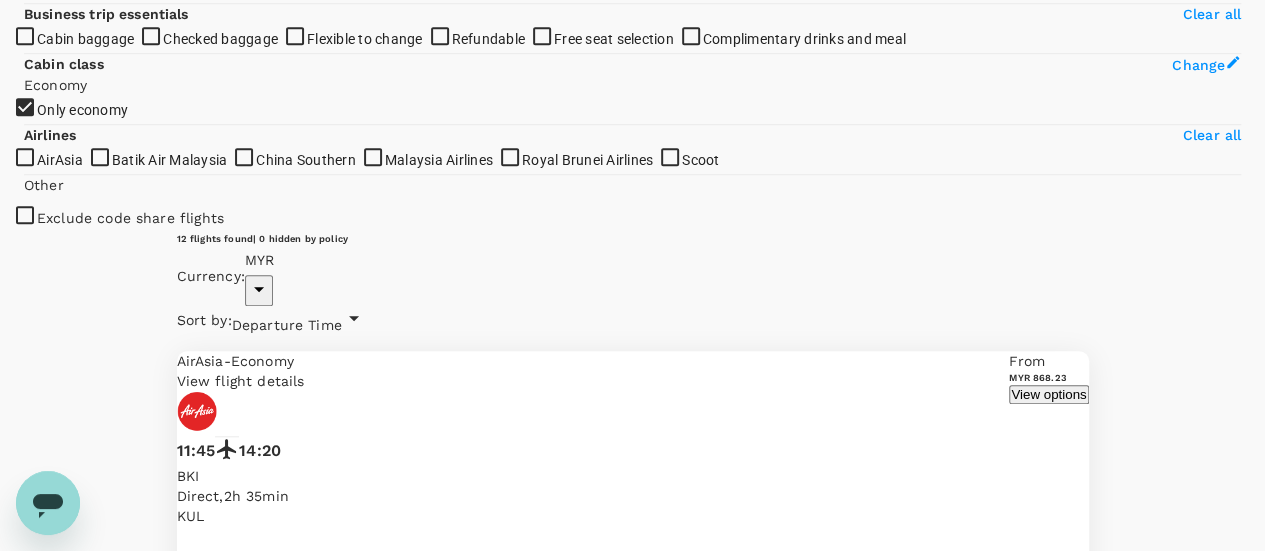 click on "View options" at bounding box center [1048, 8128] 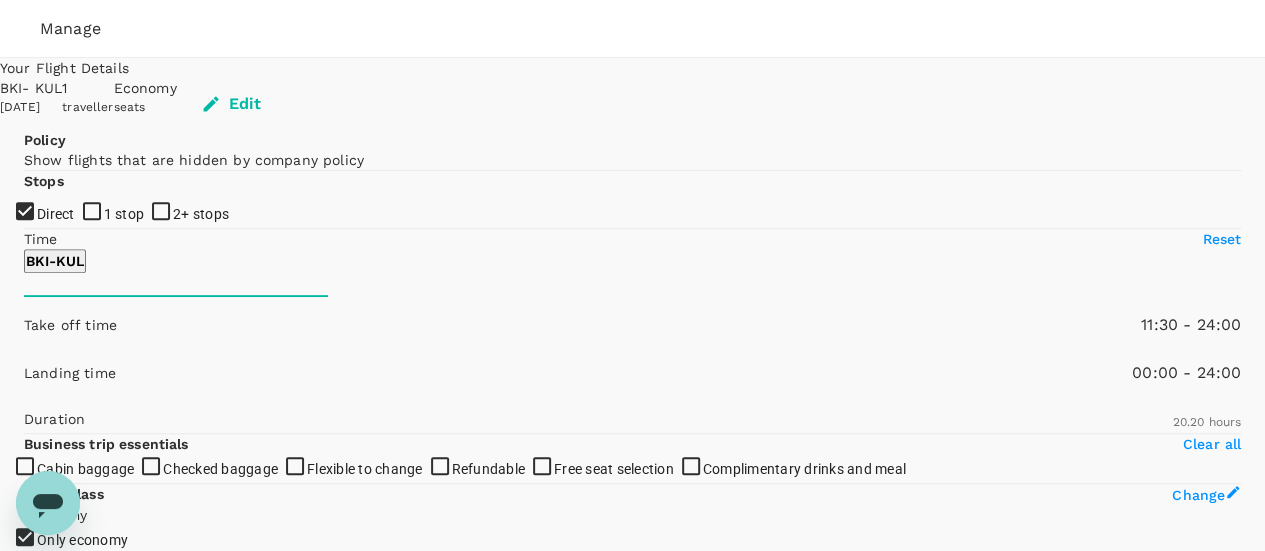 scroll, scrollTop: 344, scrollLeft: 0, axis: vertical 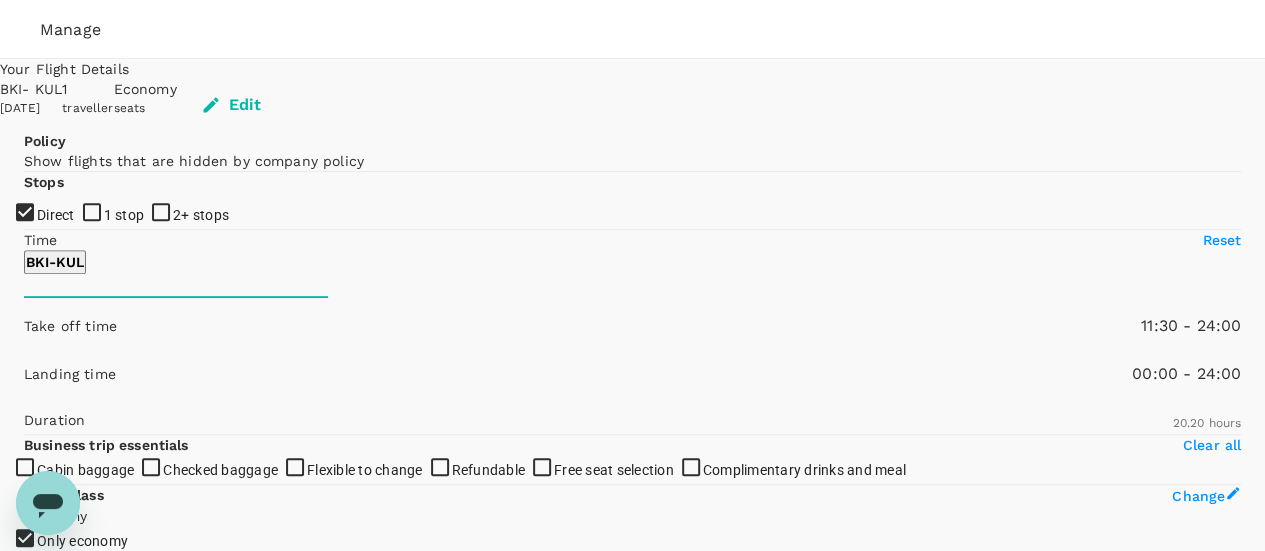 click on "View options" at bounding box center [1048, 2764] 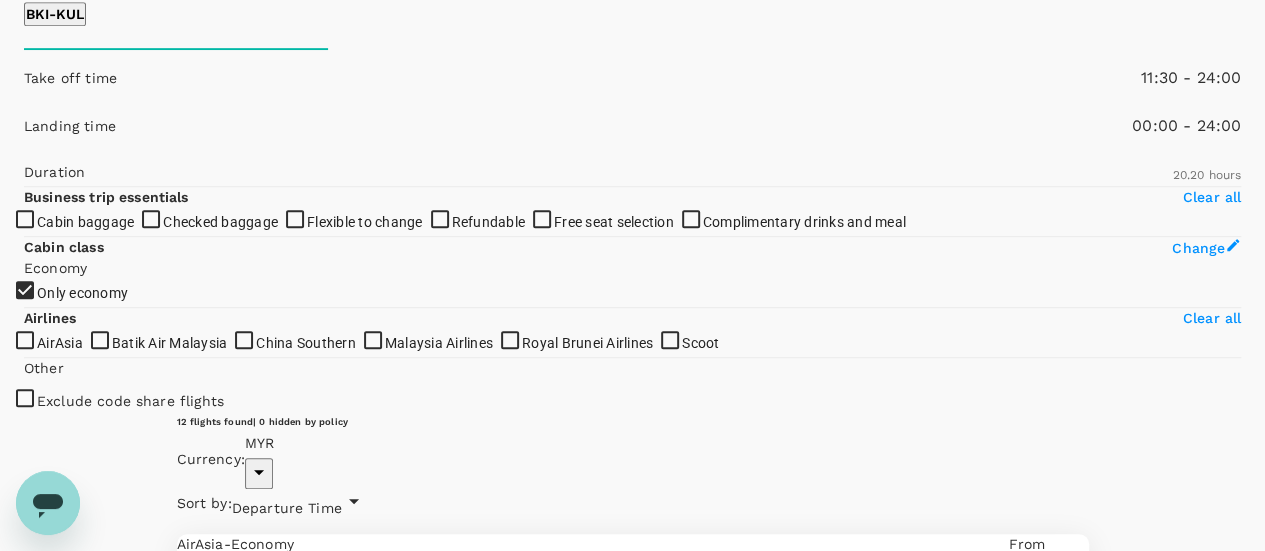 scroll, scrollTop: 593, scrollLeft: 0, axis: vertical 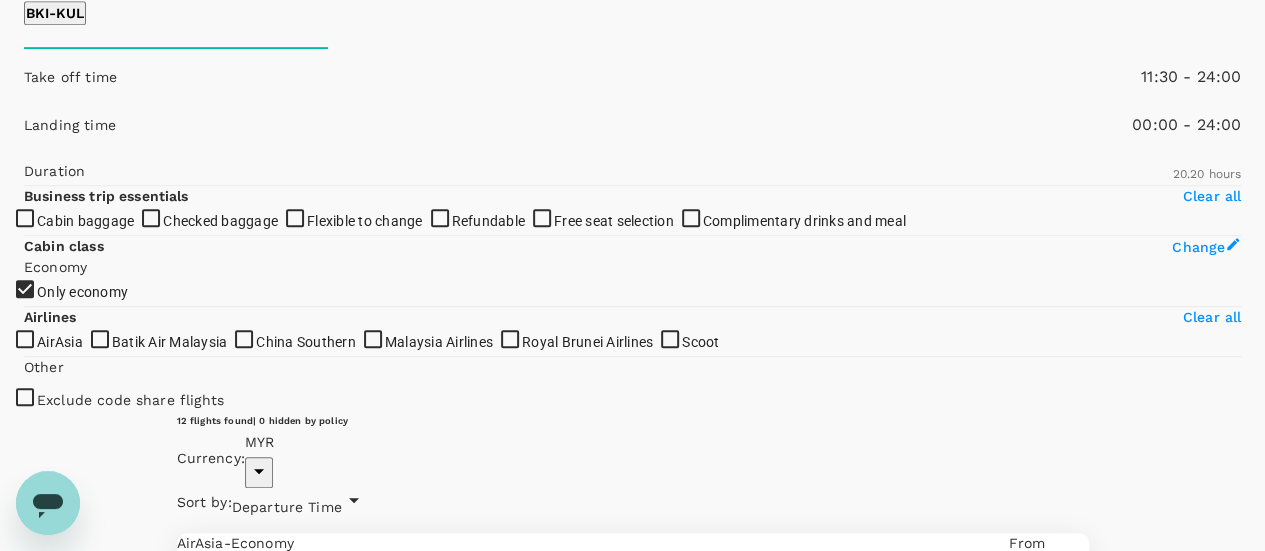 click on "MYR 541.95" at bounding box center [381, 4824] 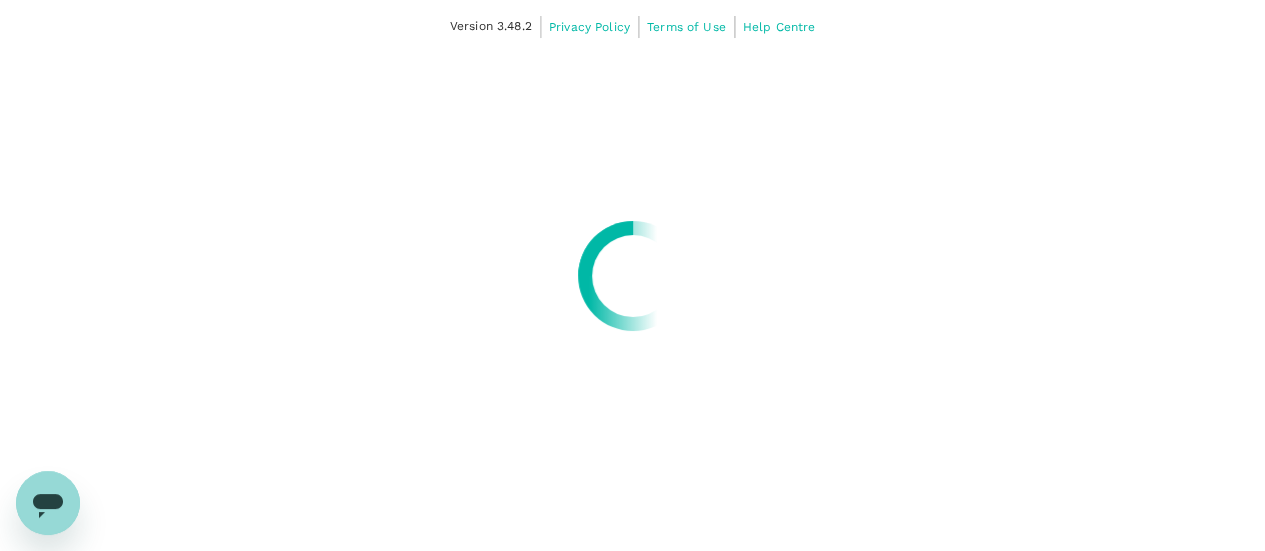 scroll, scrollTop: 0, scrollLeft: 0, axis: both 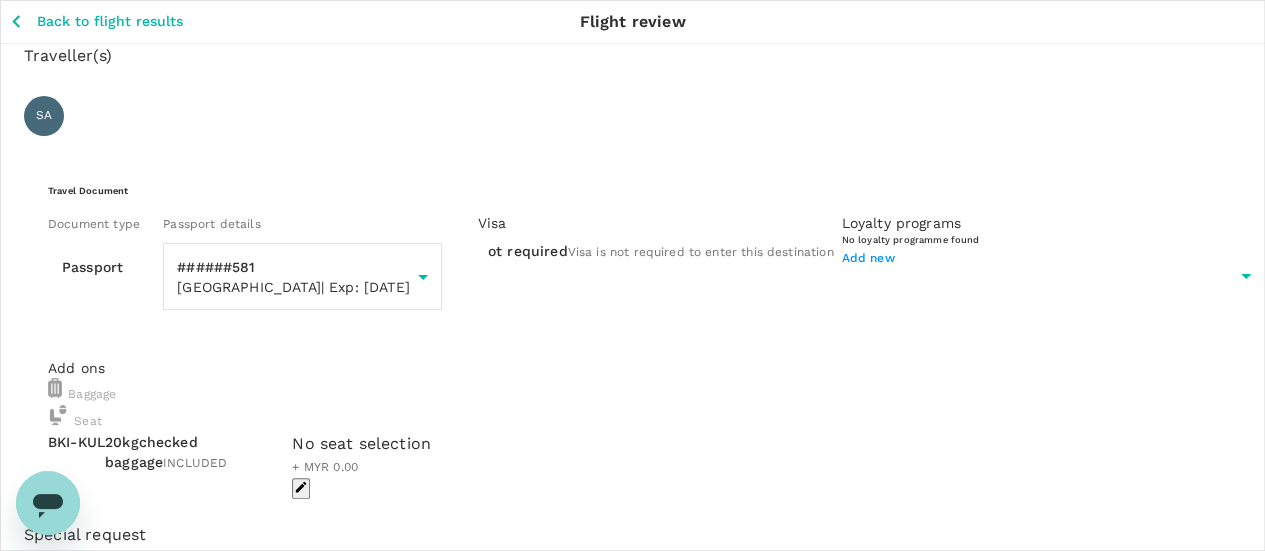 click on "View flight details" at bounding box center [77, 920] 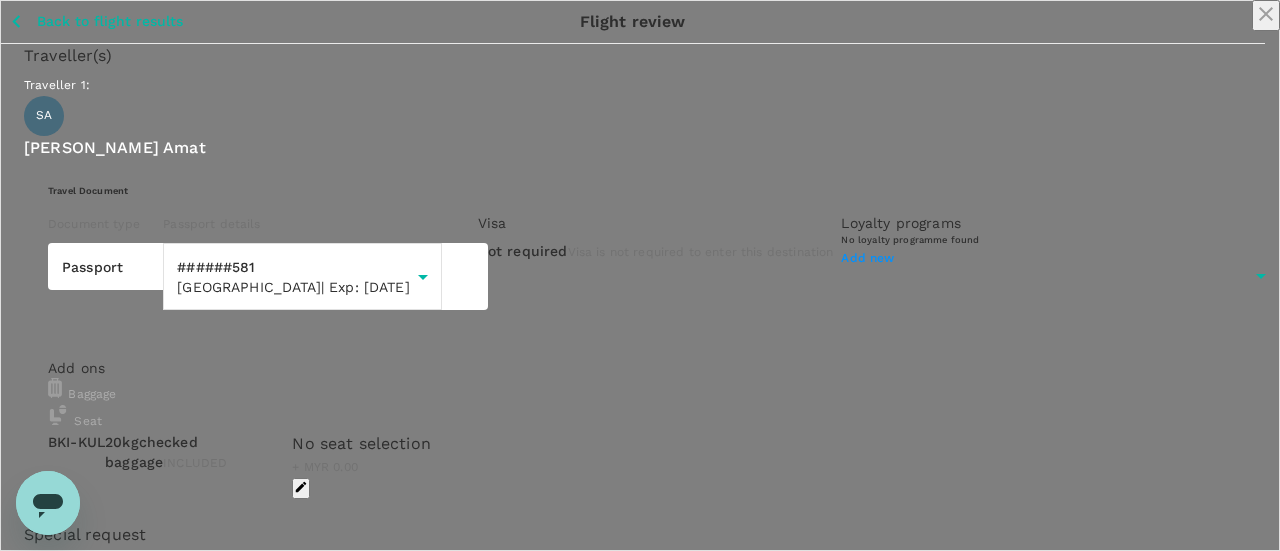 click 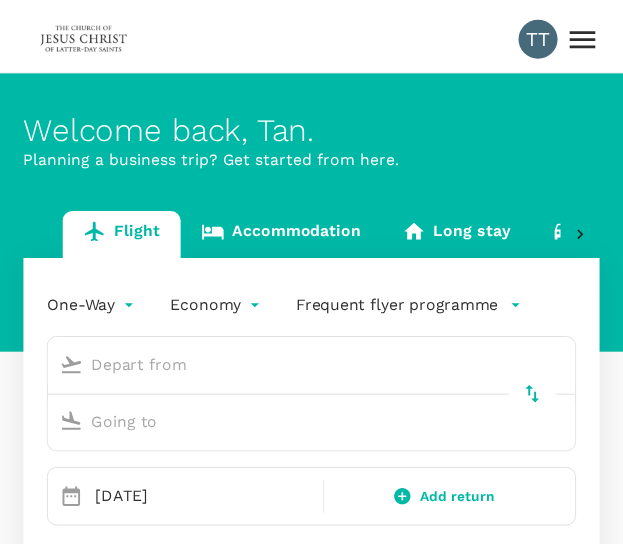 scroll, scrollTop: 0, scrollLeft: 0, axis: both 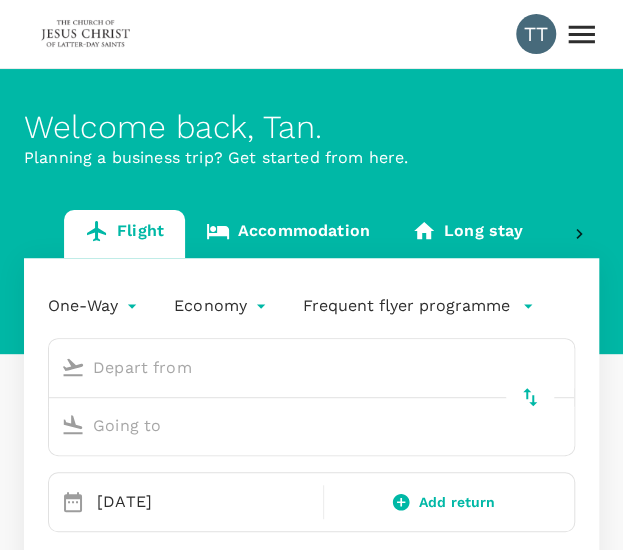 type on "Kuala Lumpur Intl ([GEOGRAPHIC_DATA])" 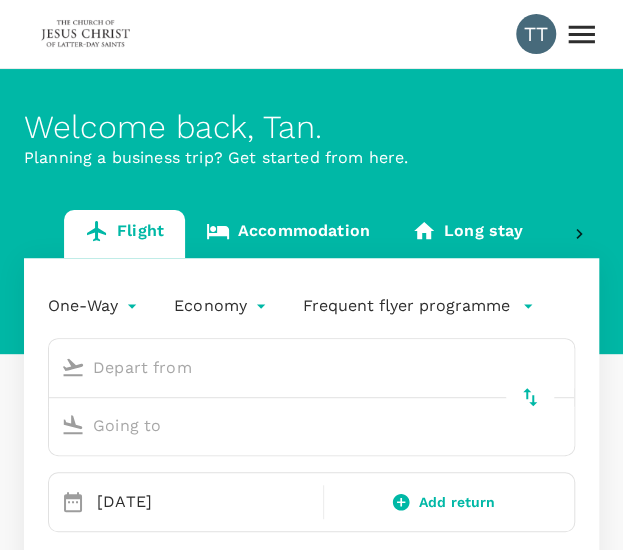 type on "Kota Kinabalu Intl (BKI)" 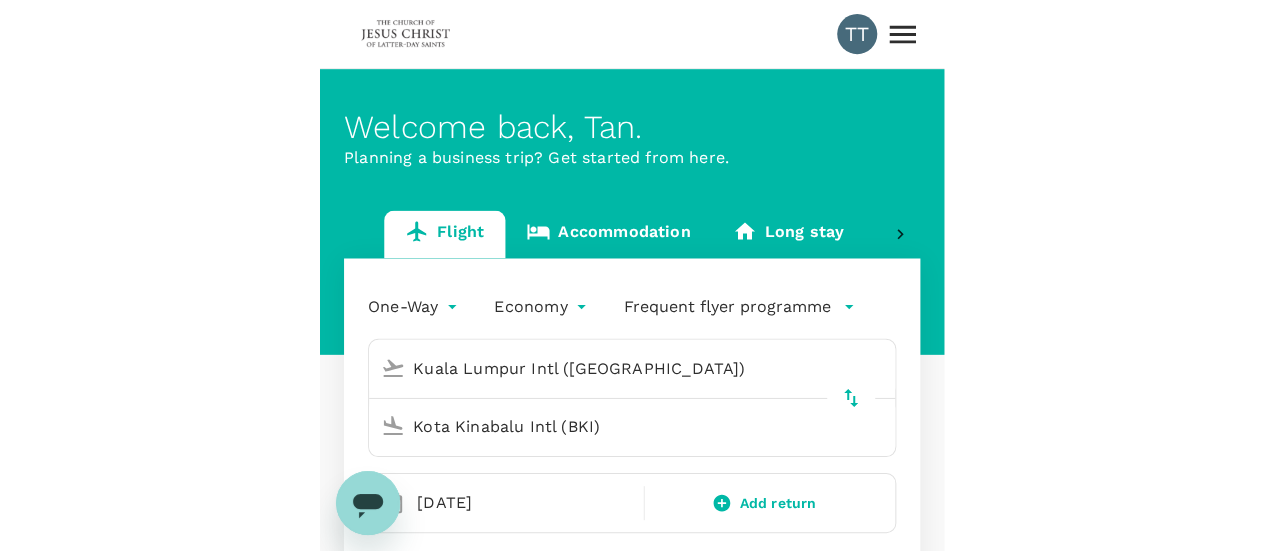 scroll, scrollTop: 0, scrollLeft: 0, axis: both 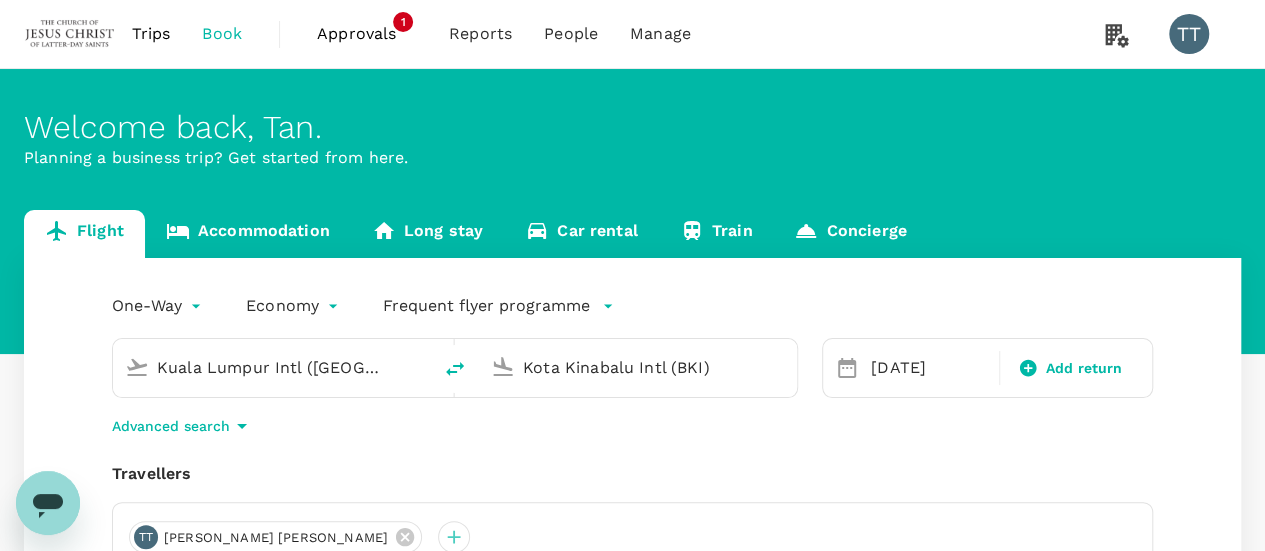 click on "Approvals" at bounding box center [367, 34] 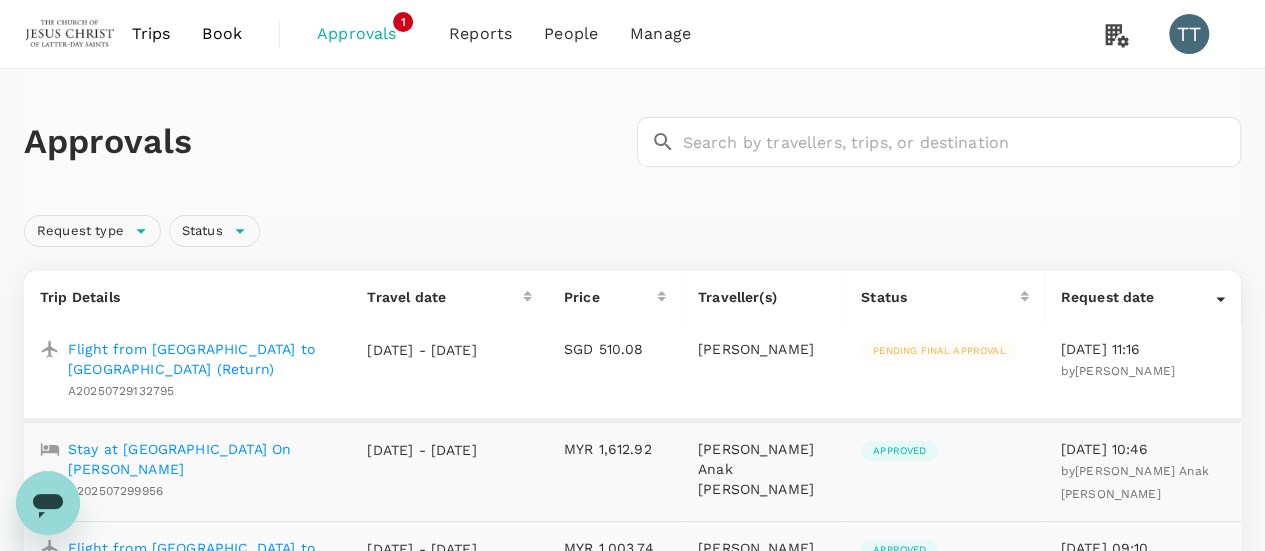 click on "Book" at bounding box center (222, 34) 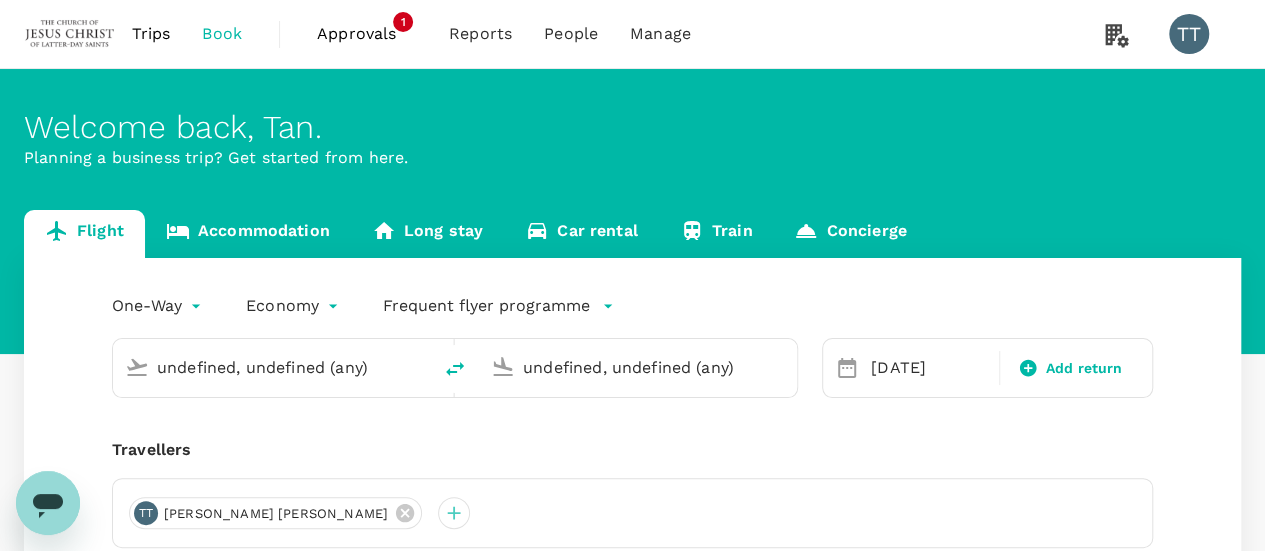 type 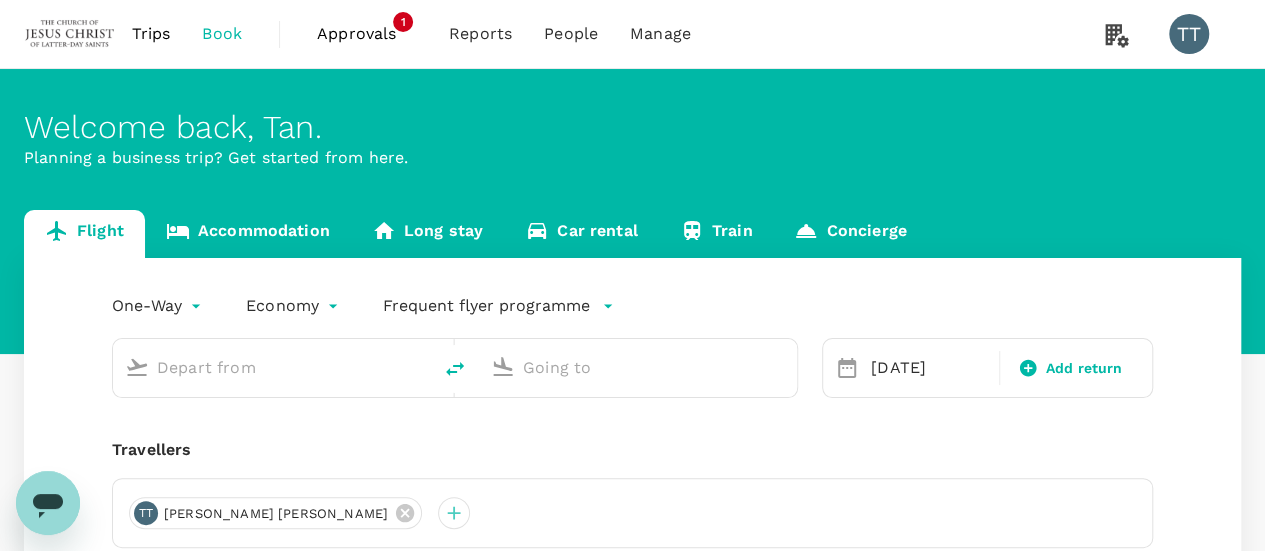 type on "Kuala Lumpur Intl ([GEOGRAPHIC_DATA])" 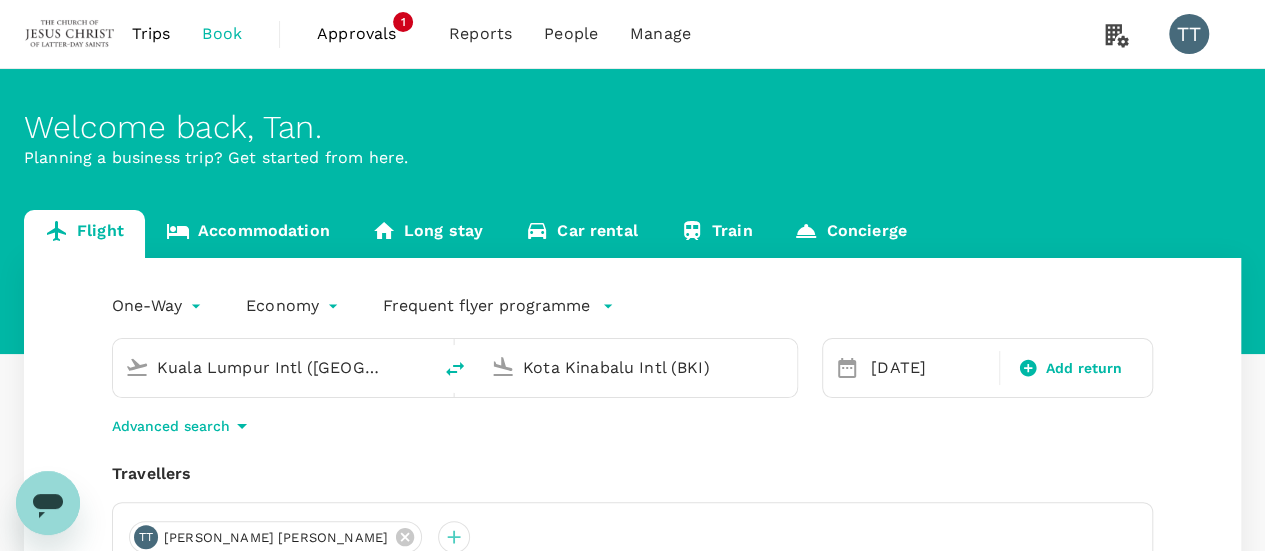 type 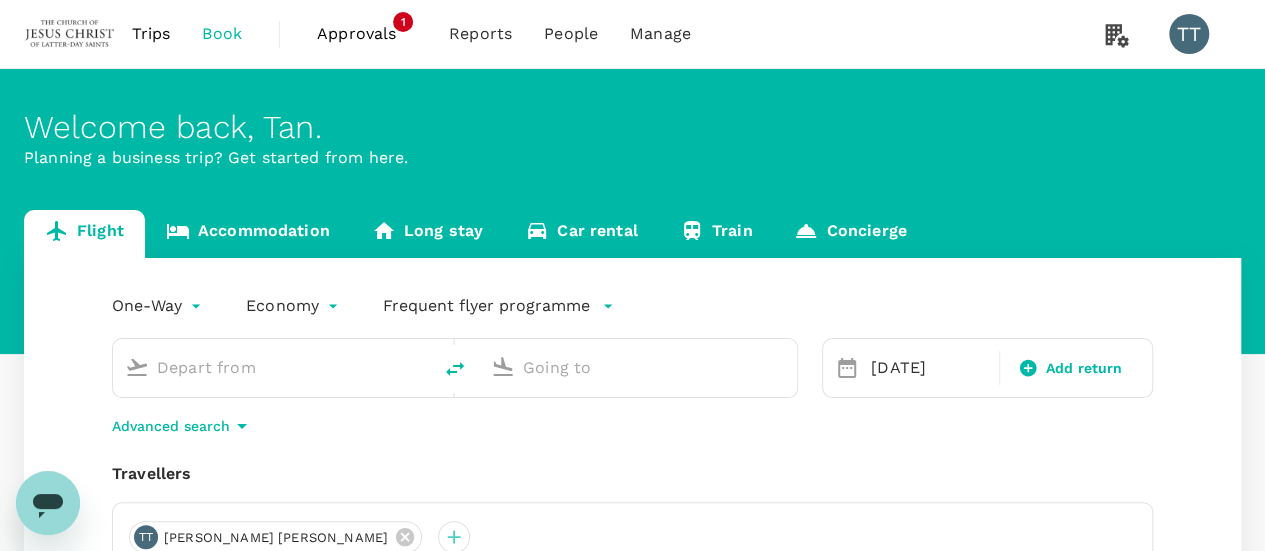 type on "Kuala Lumpur Intl ([GEOGRAPHIC_DATA])" 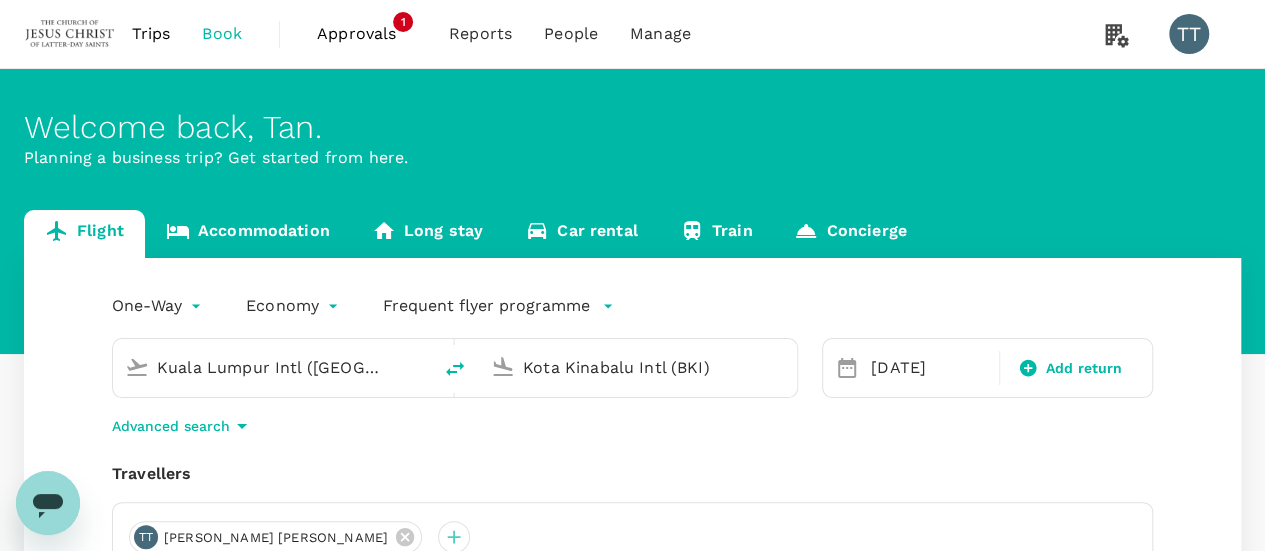 click 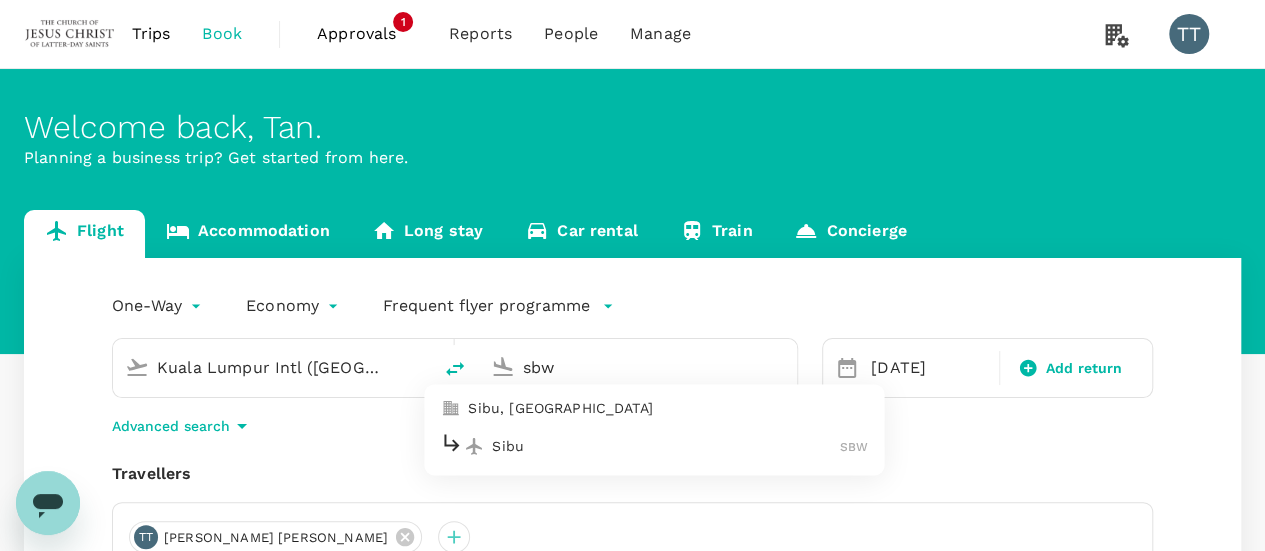 click on "Sibu SBW" at bounding box center (654, 446) 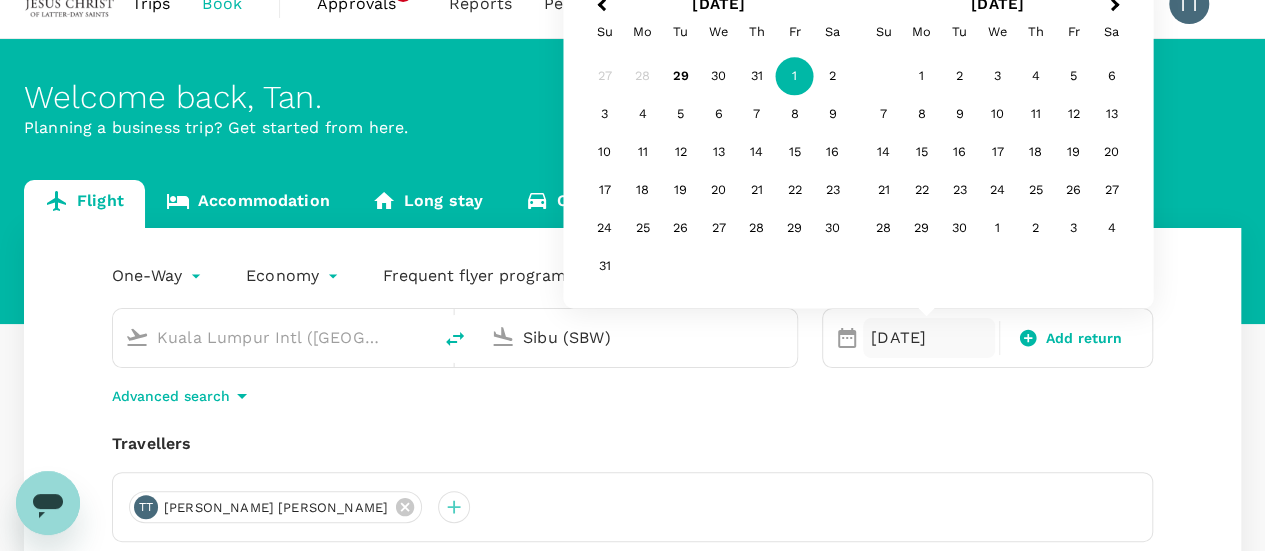 scroll, scrollTop: 36, scrollLeft: 0, axis: vertical 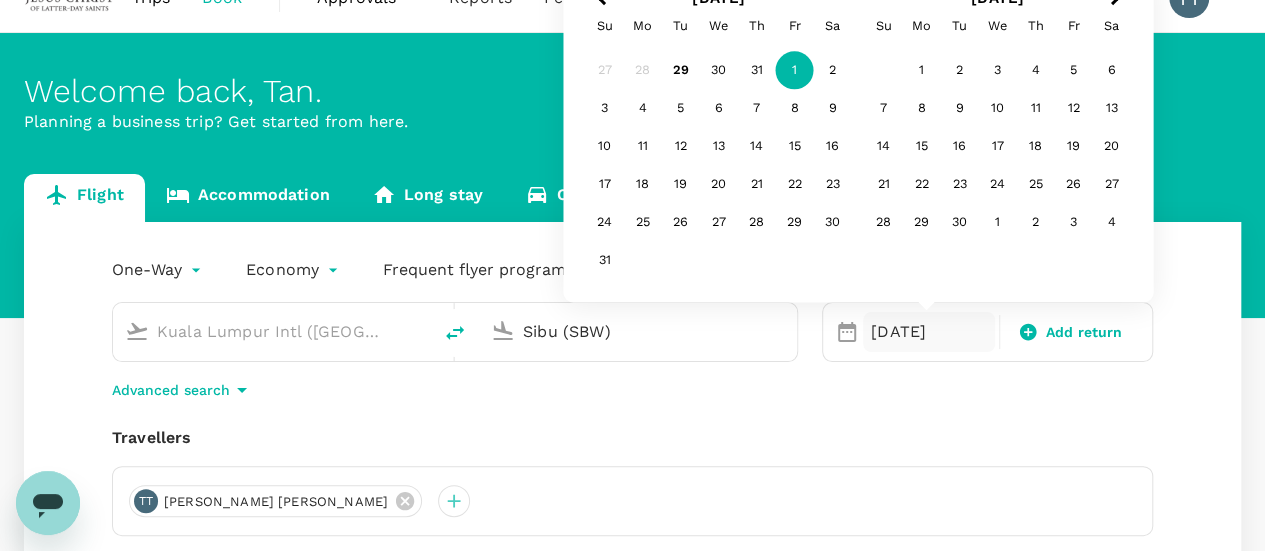 type on "Sibu (SBW)" 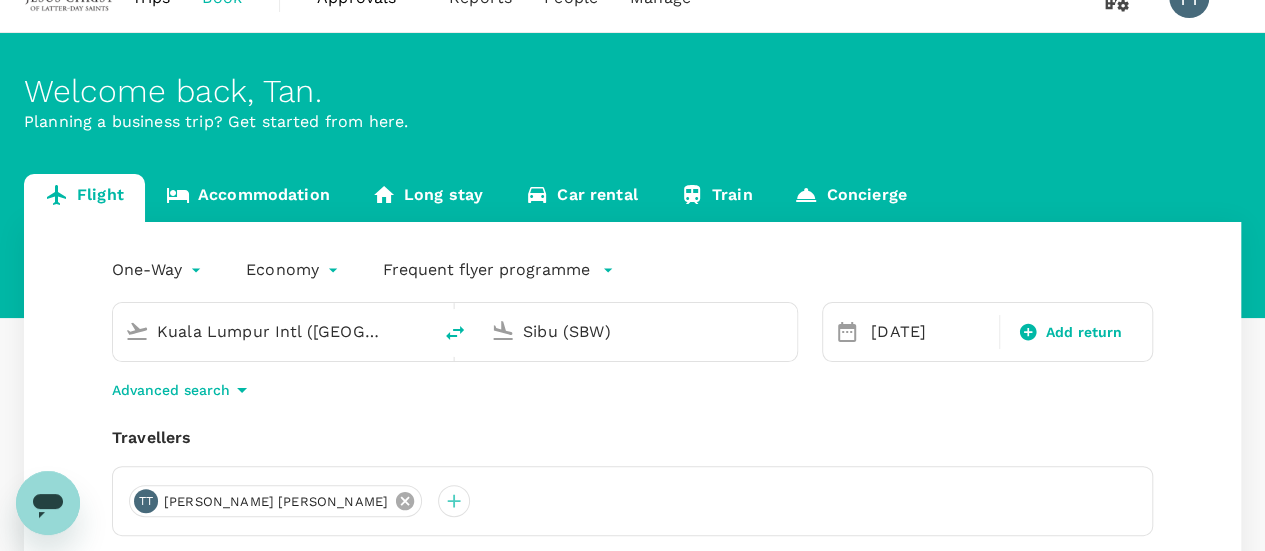 click 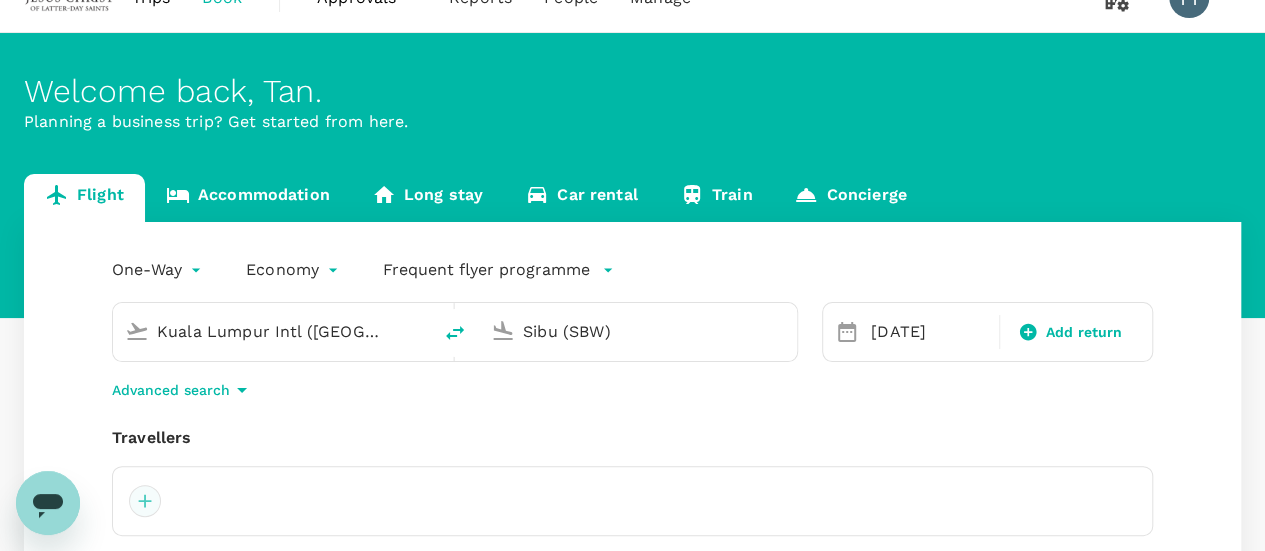 click at bounding box center [145, 501] 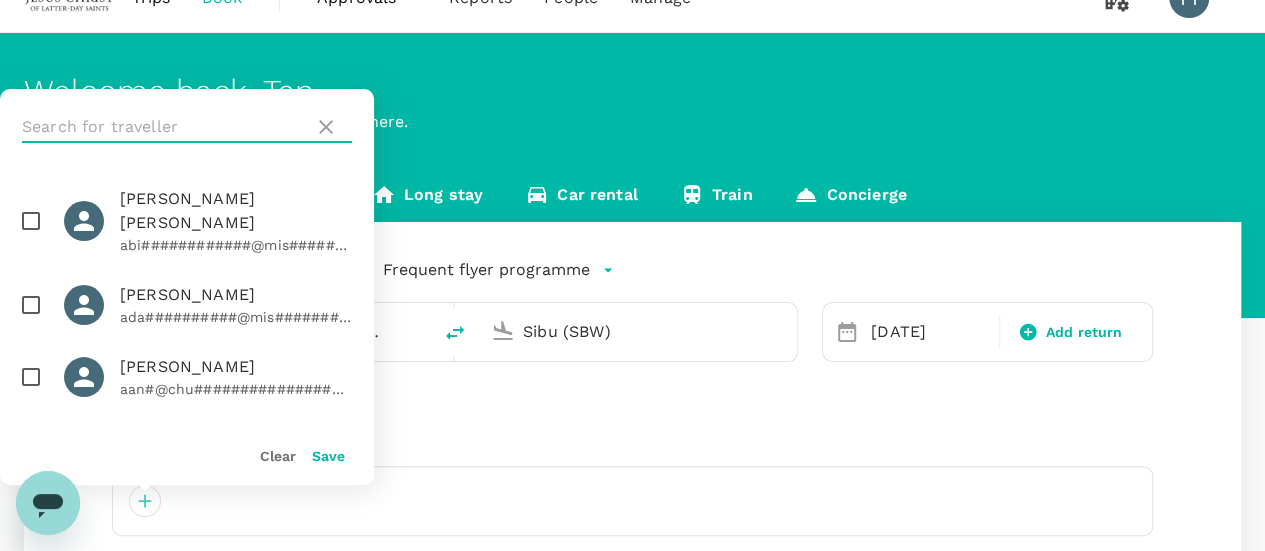 click at bounding box center (164, 127) 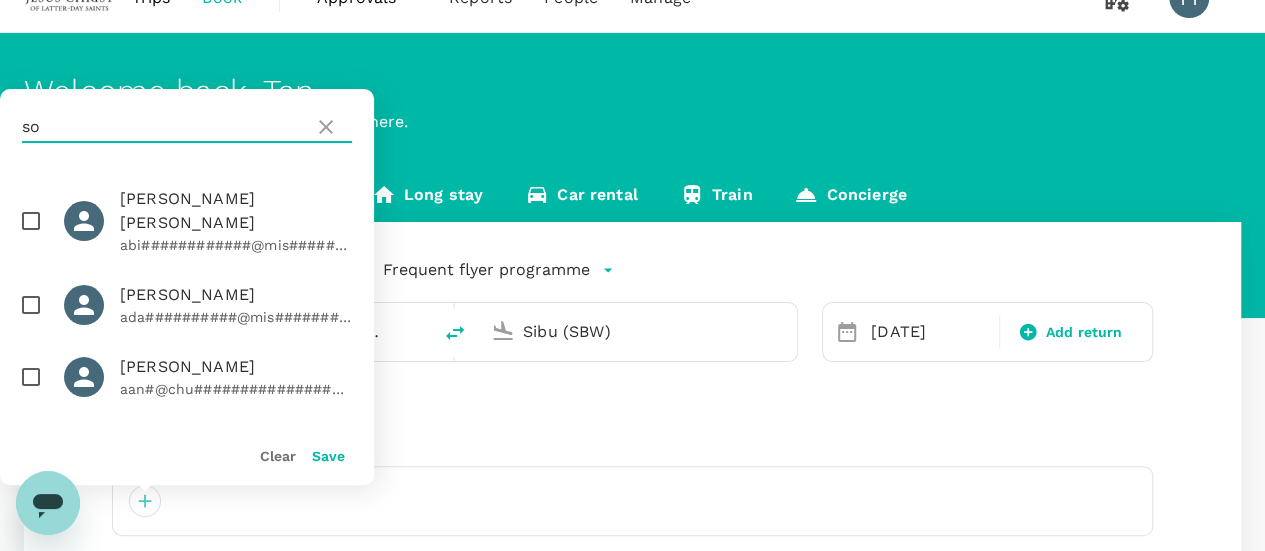 type on "s" 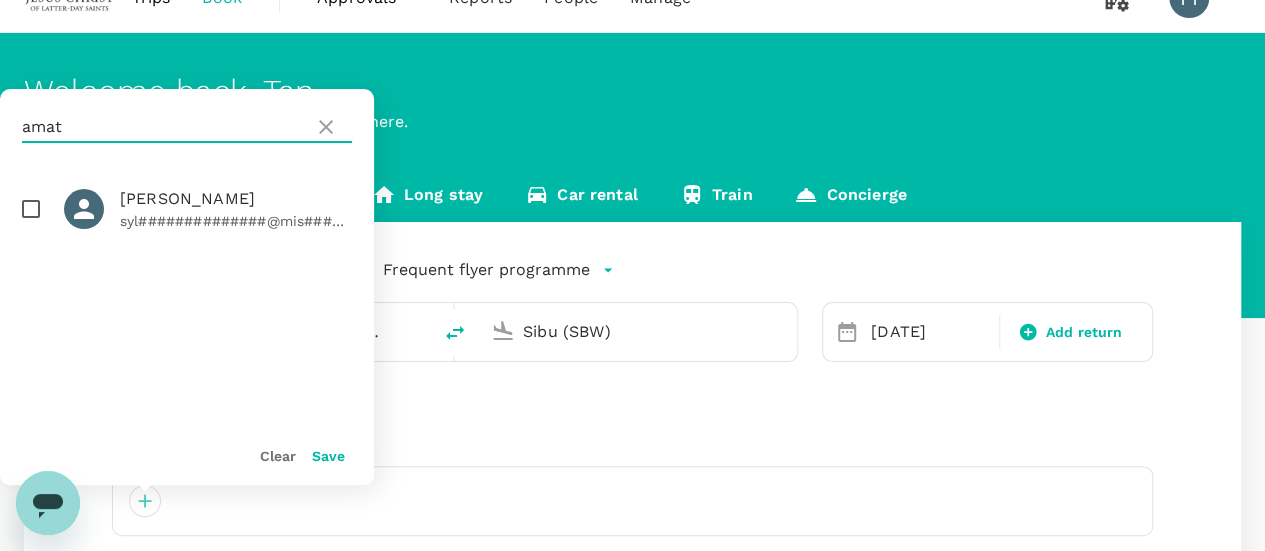 type on "amat" 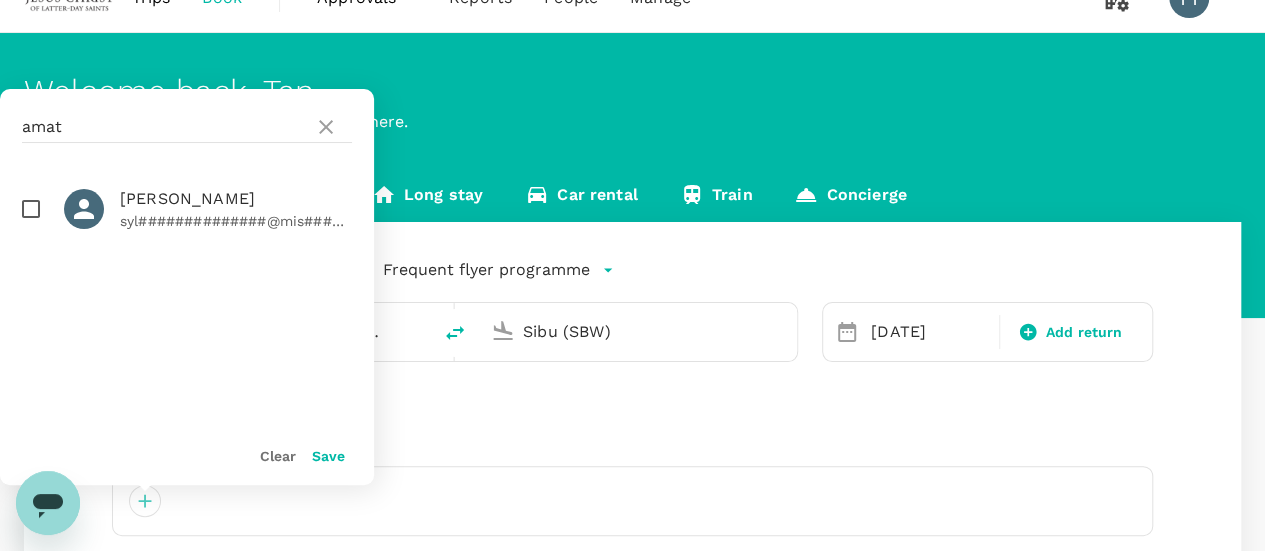 drag, startPoint x: 25, startPoint y: 206, endPoint x: 227, endPoint y: 282, distance: 215.824 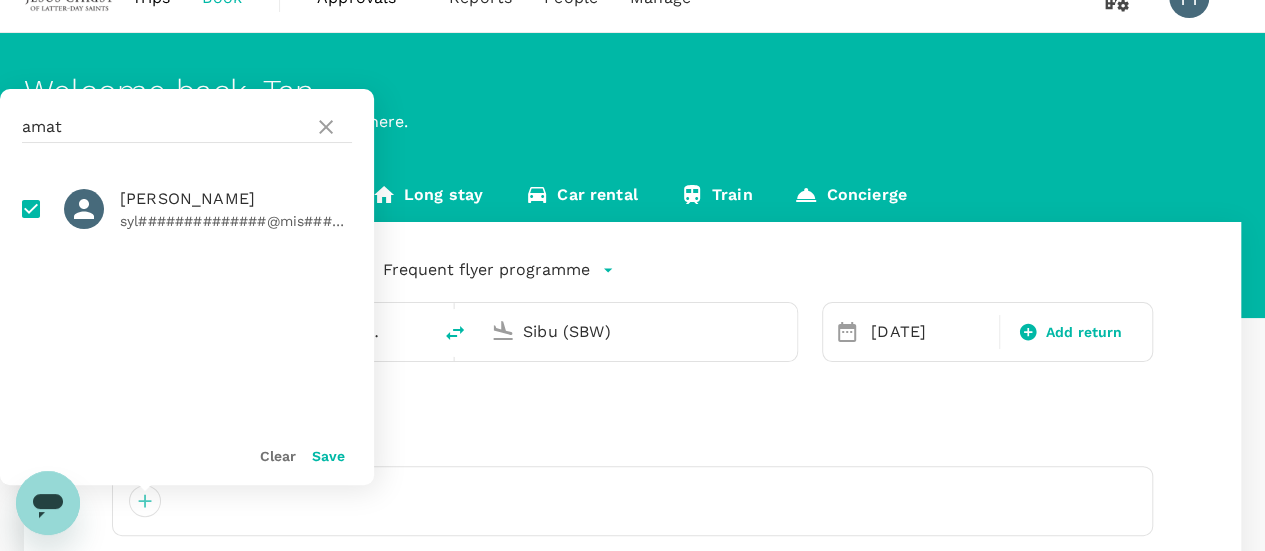 click on "Save" at bounding box center (328, 456) 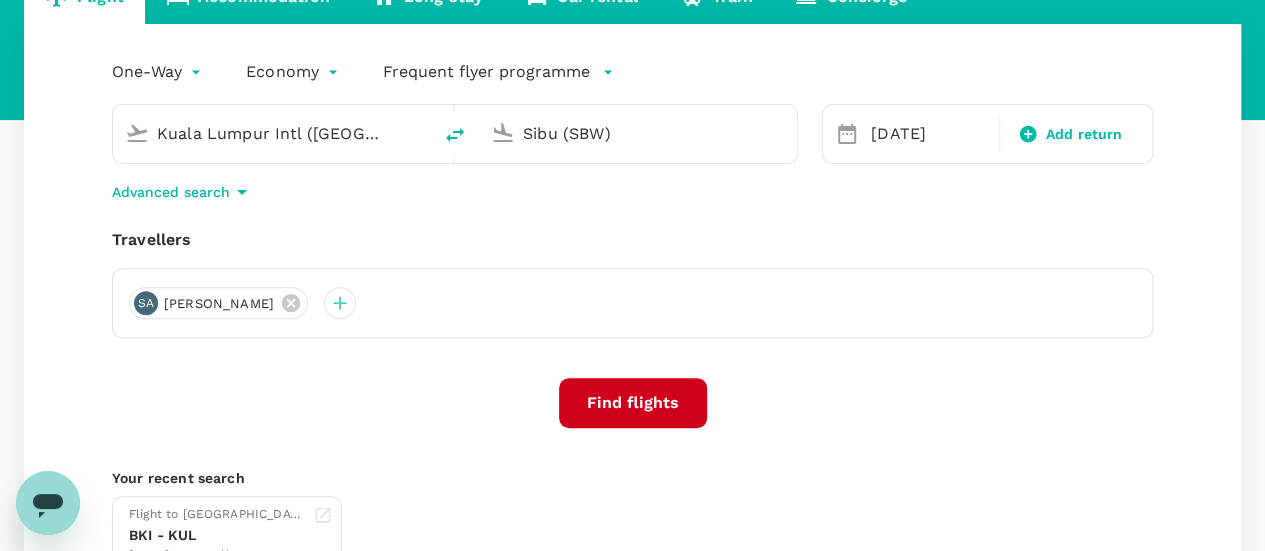click on "Find flights" at bounding box center (633, 403) 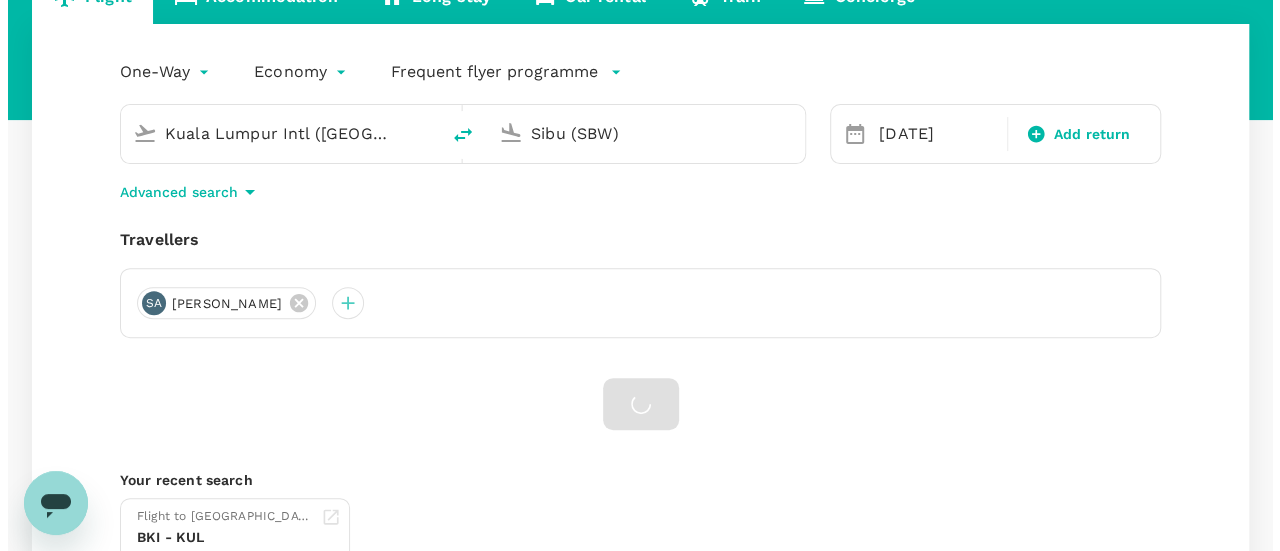 scroll, scrollTop: 235, scrollLeft: 0, axis: vertical 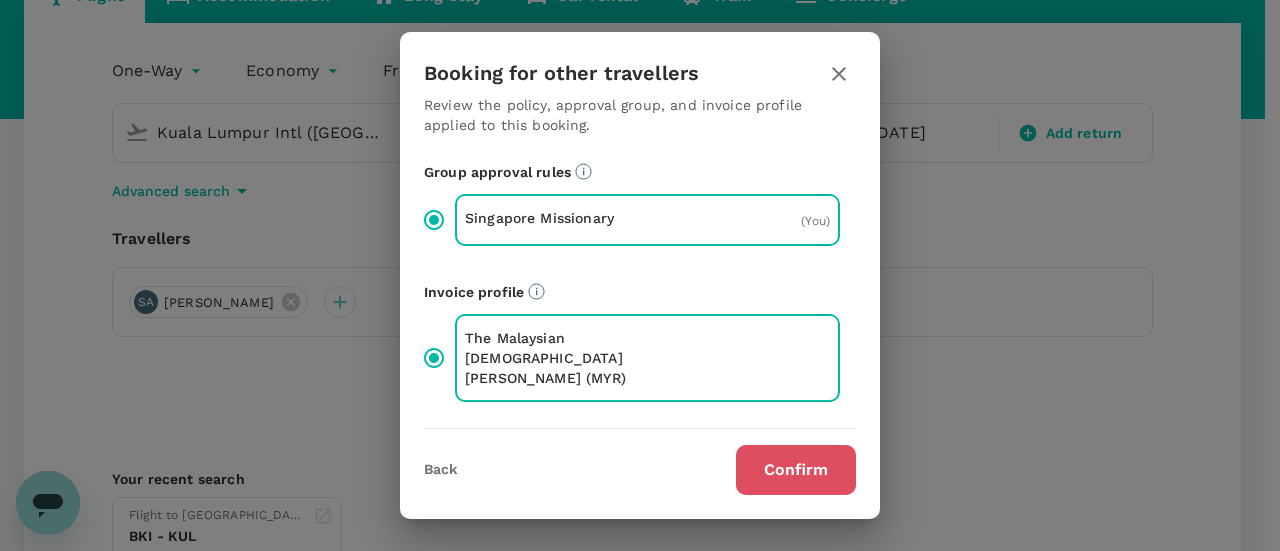 click on "Confirm" at bounding box center (796, 470) 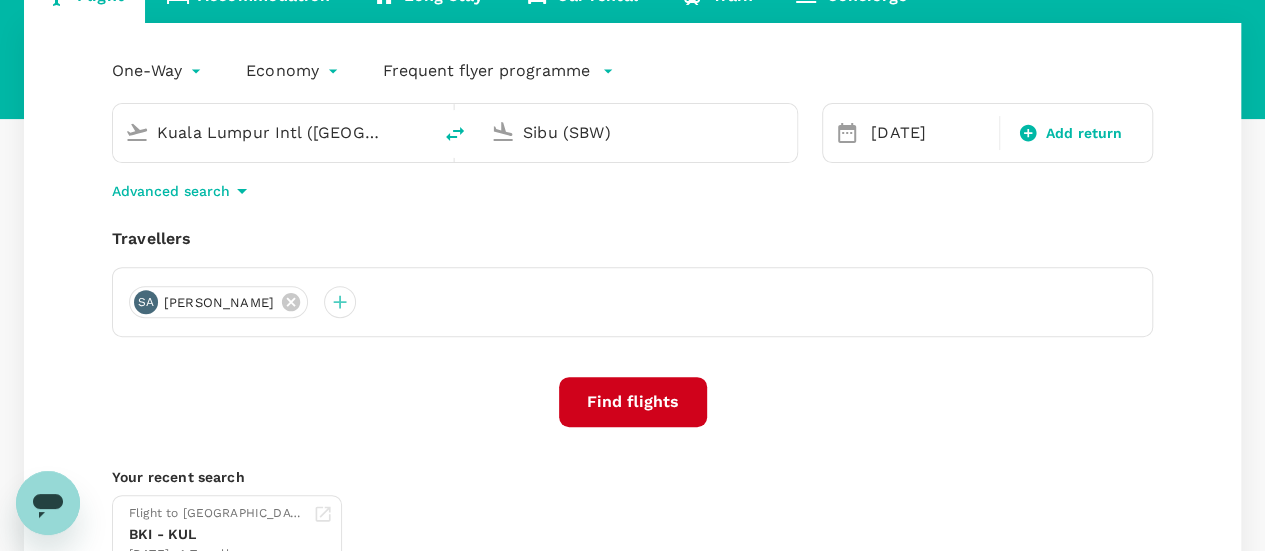 scroll, scrollTop: 0, scrollLeft: 0, axis: both 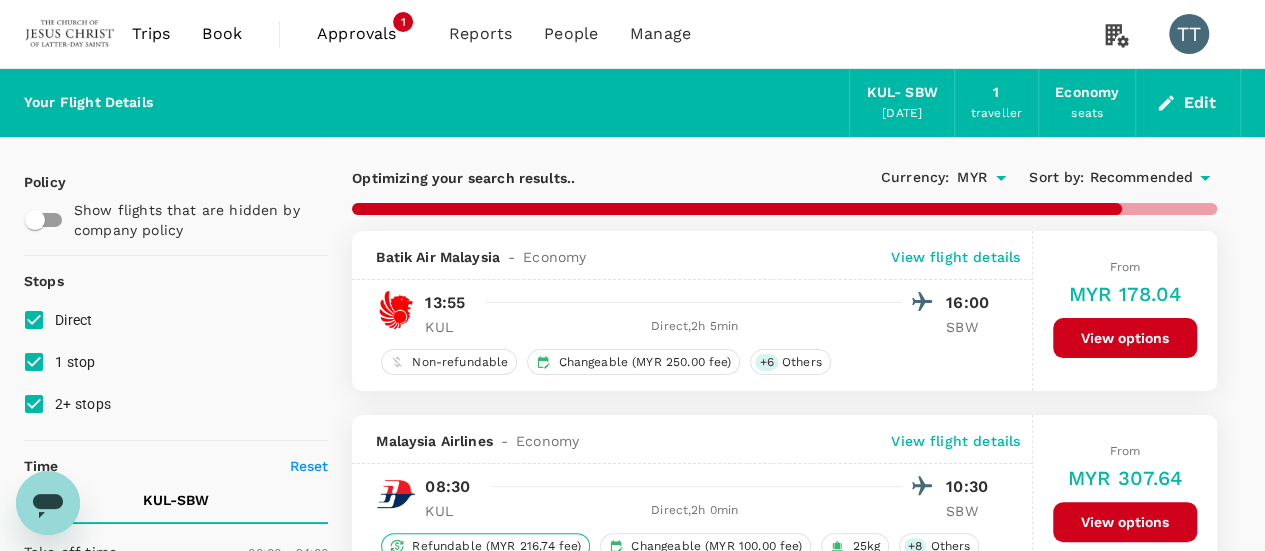 type on "975" 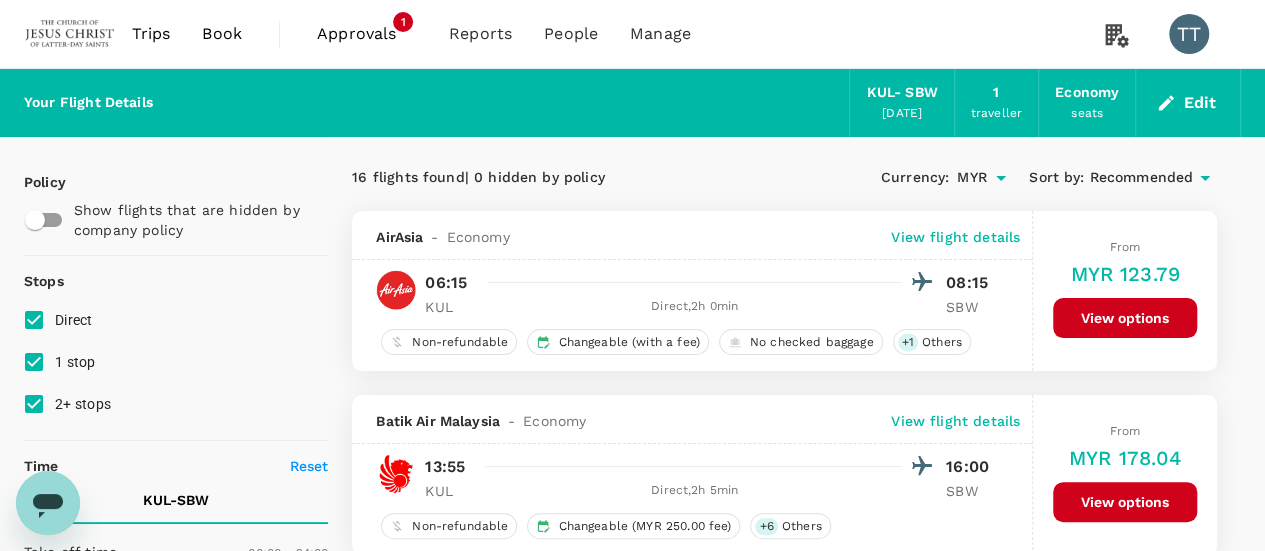 click on "1 stop" at bounding box center [34, 362] 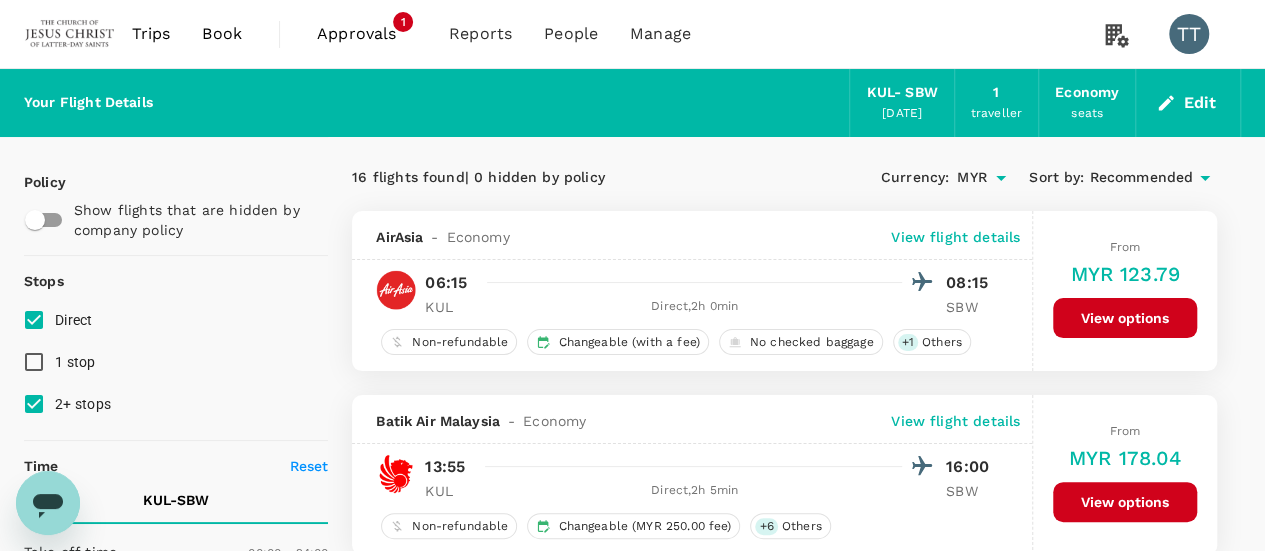 click on "2+ stops" at bounding box center (34, 404) 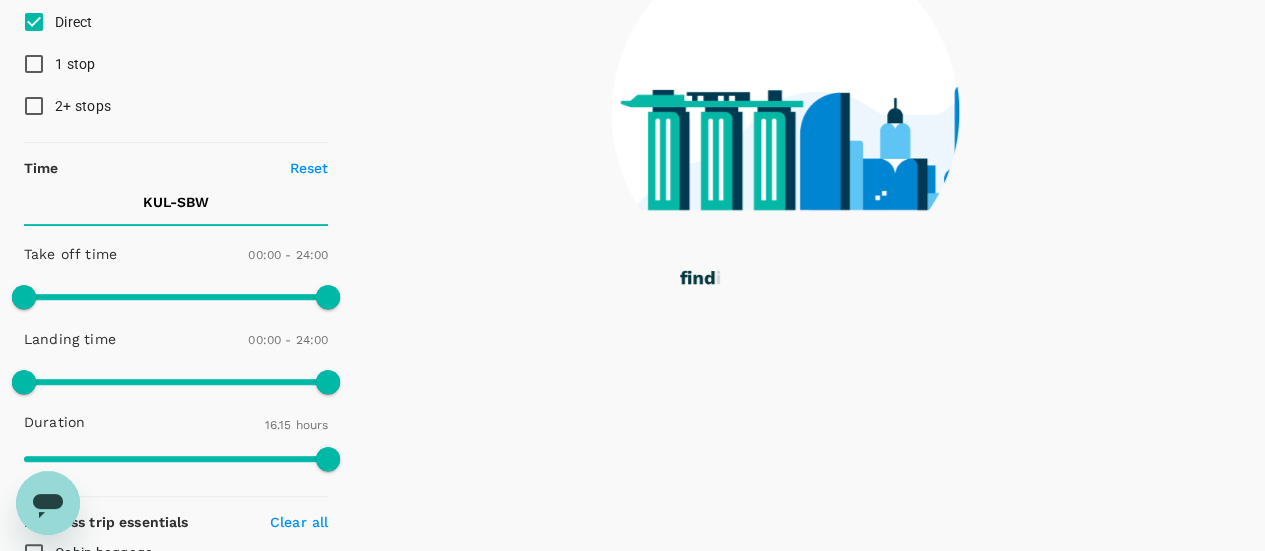scroll, scrollTop: 299, scrollLeft: 0, axis: vertical 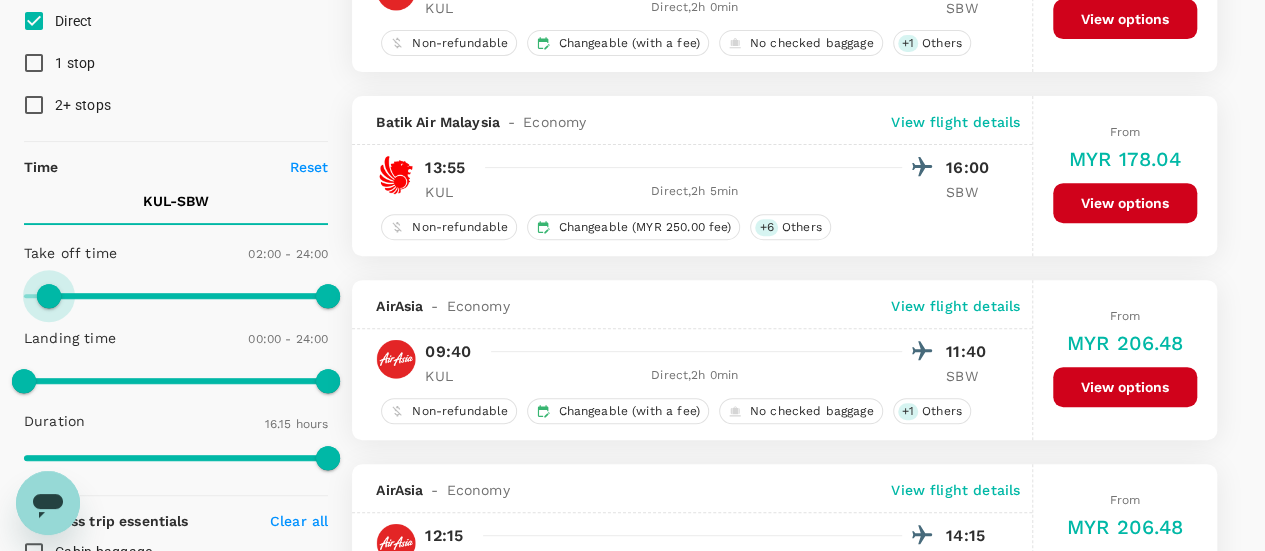 type on "840" 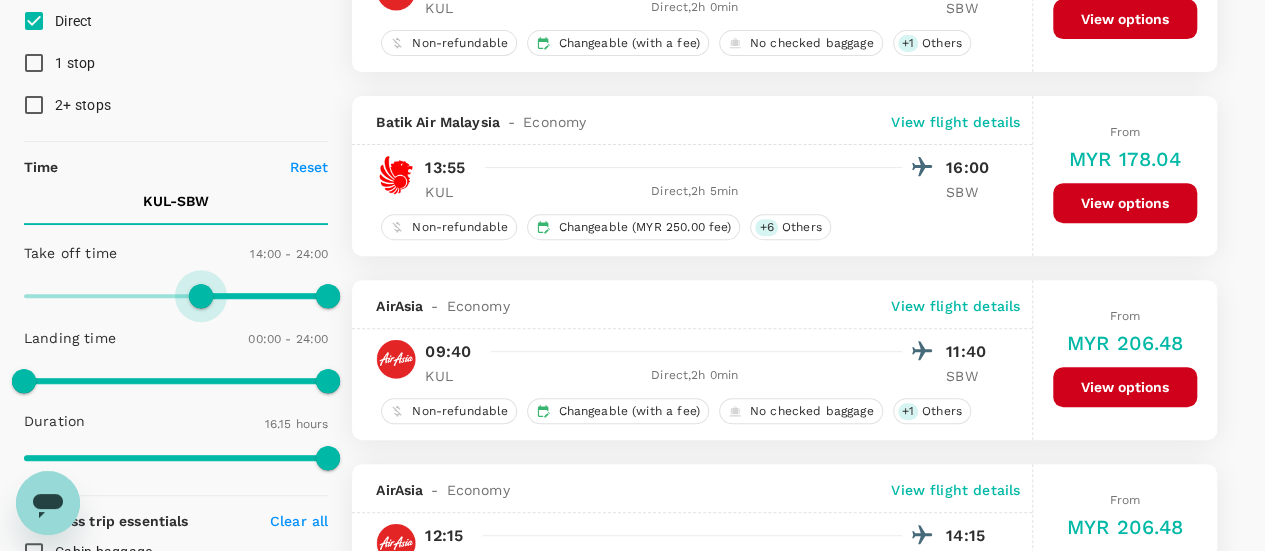 drag, startPoint x: 29, startPoint y: 288, endPoint x: 200, endPoint y: 291, distance: 171.0263 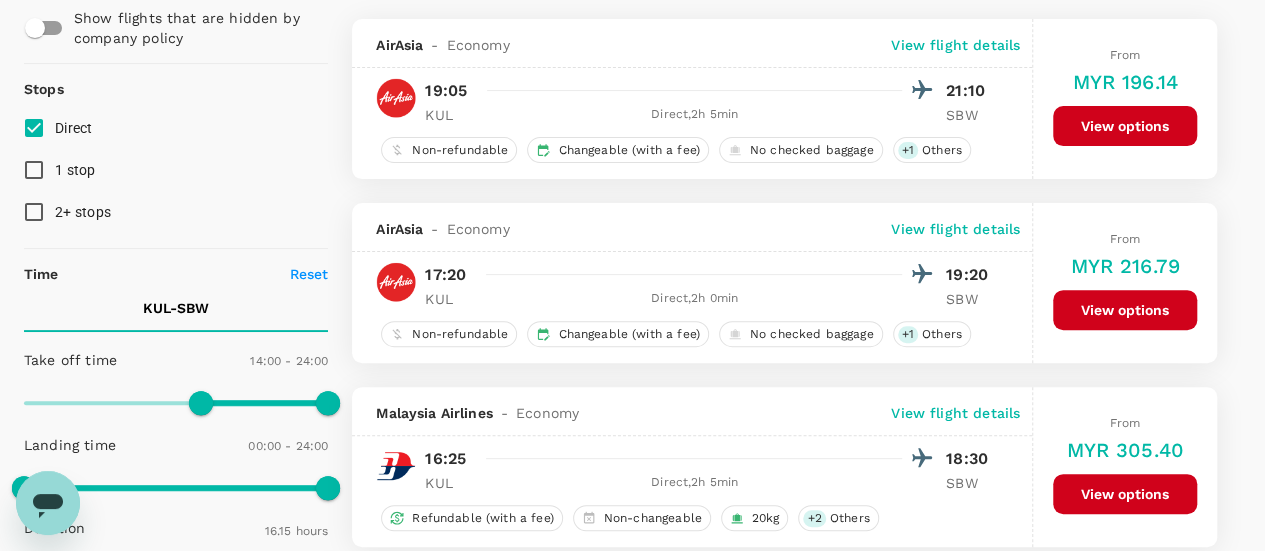 scroll, scrollTop: 192, scrollLeft: 0, axis: vertical 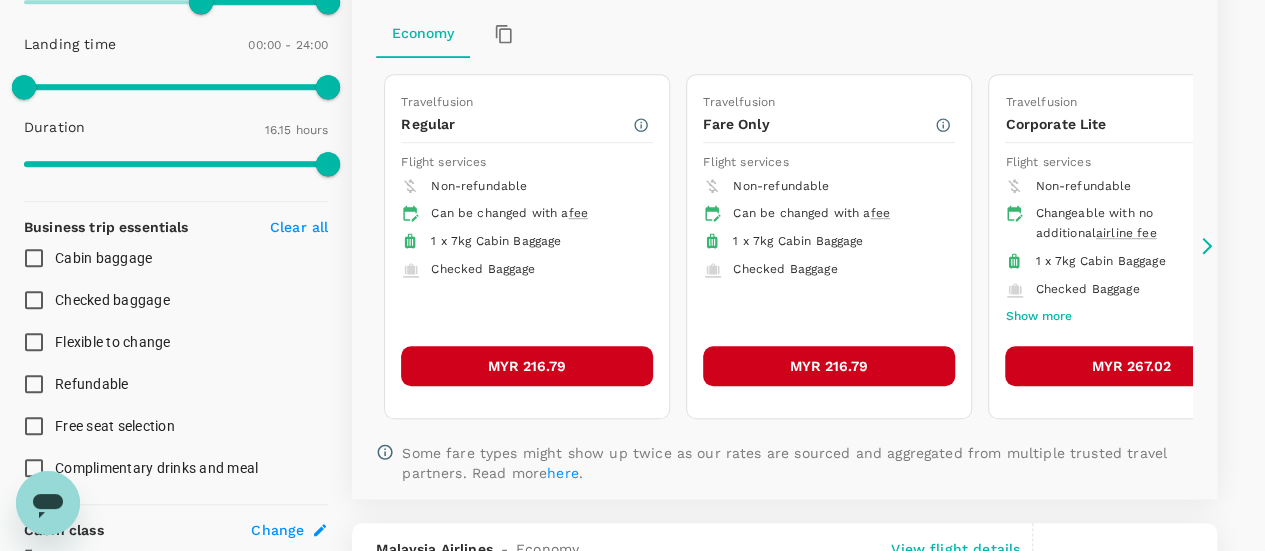 click on "MYR 216.79" at bounding box center (527, 366) 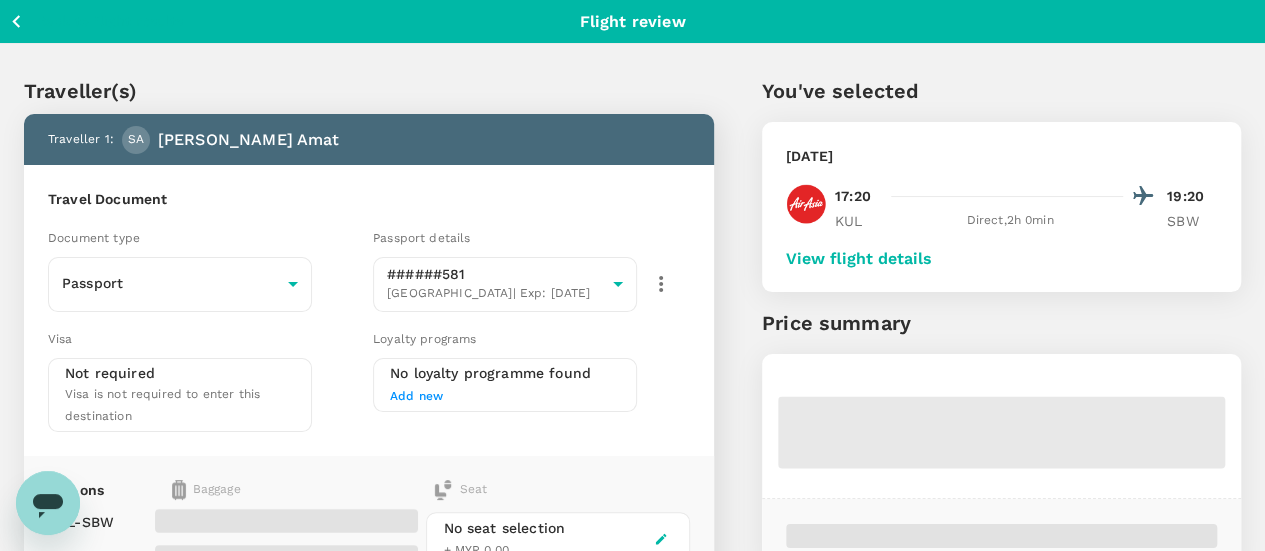 click on "View flight details" at bounding box center [859, 259] 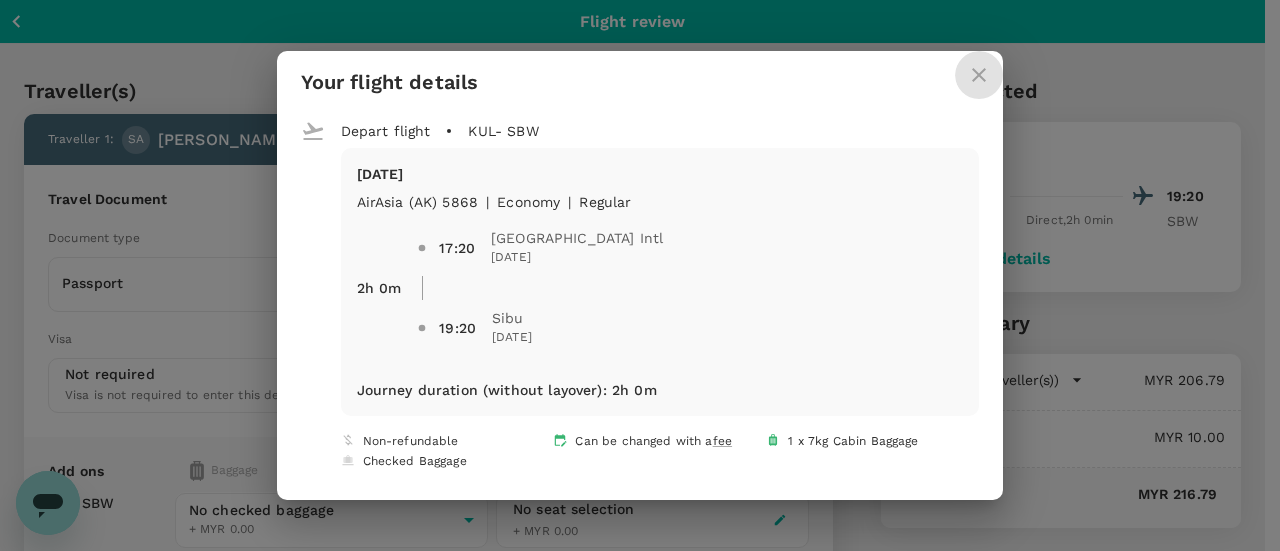 click at bounding box center (979, 75) 